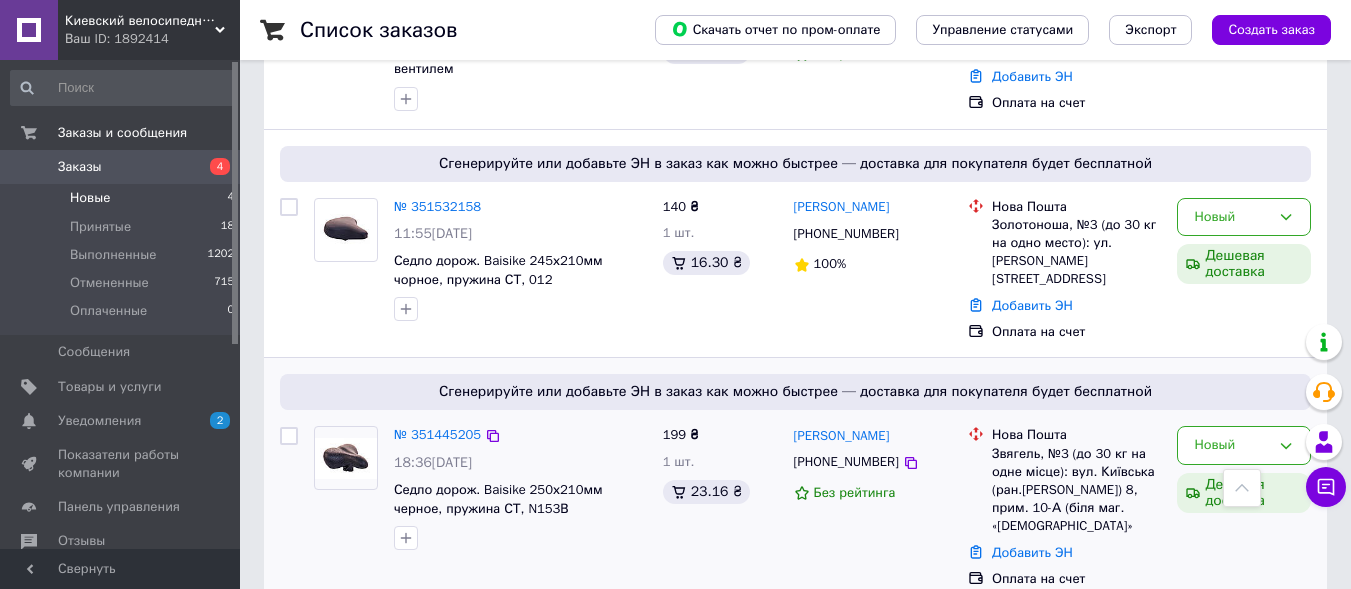 scroll, scrollTop: 0, scrollLeft: 0, axis: both 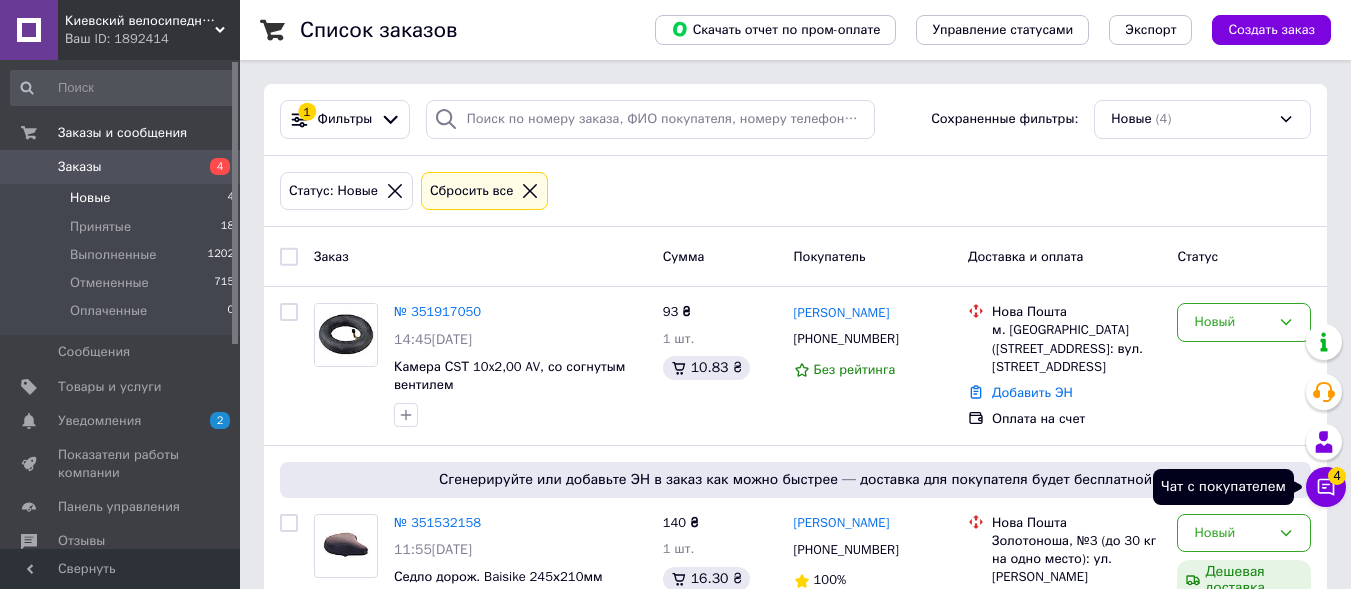 click 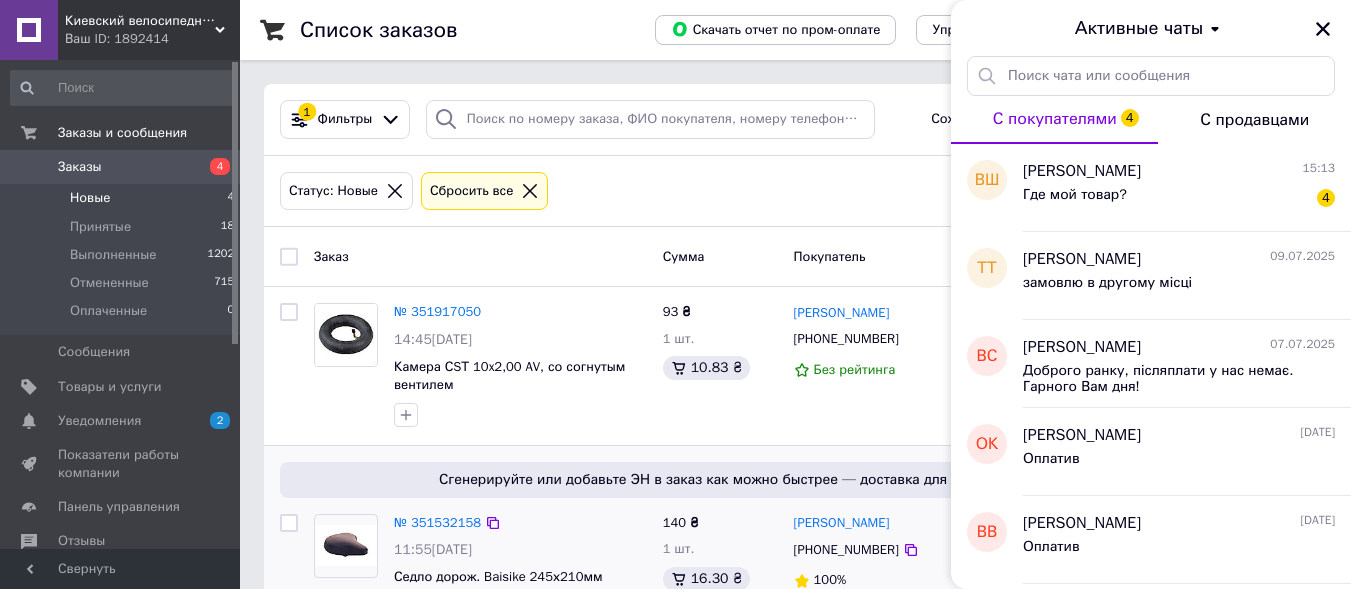 scroll, scrollTop: 100, scrollLeft: 0, axis: vertical 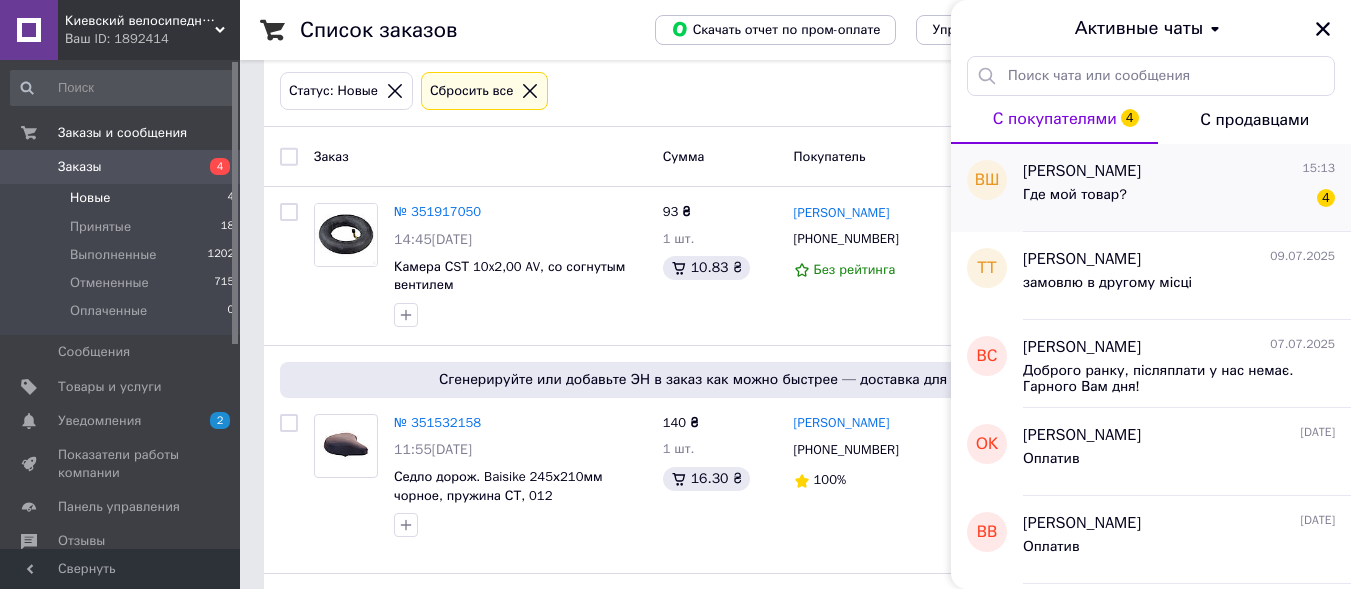 click on "Где мой товар? 4" at bounding box center [1179, 199] 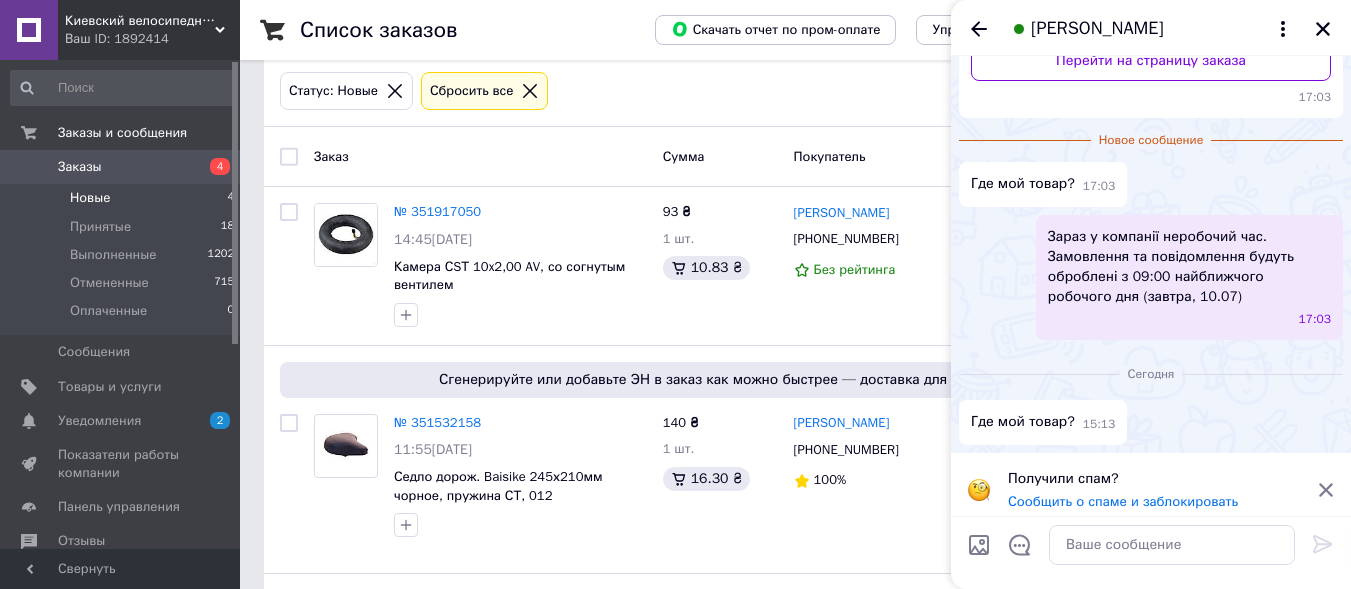 scroll, scrollTop: 295, scrollLeft: 0, axis: vertical 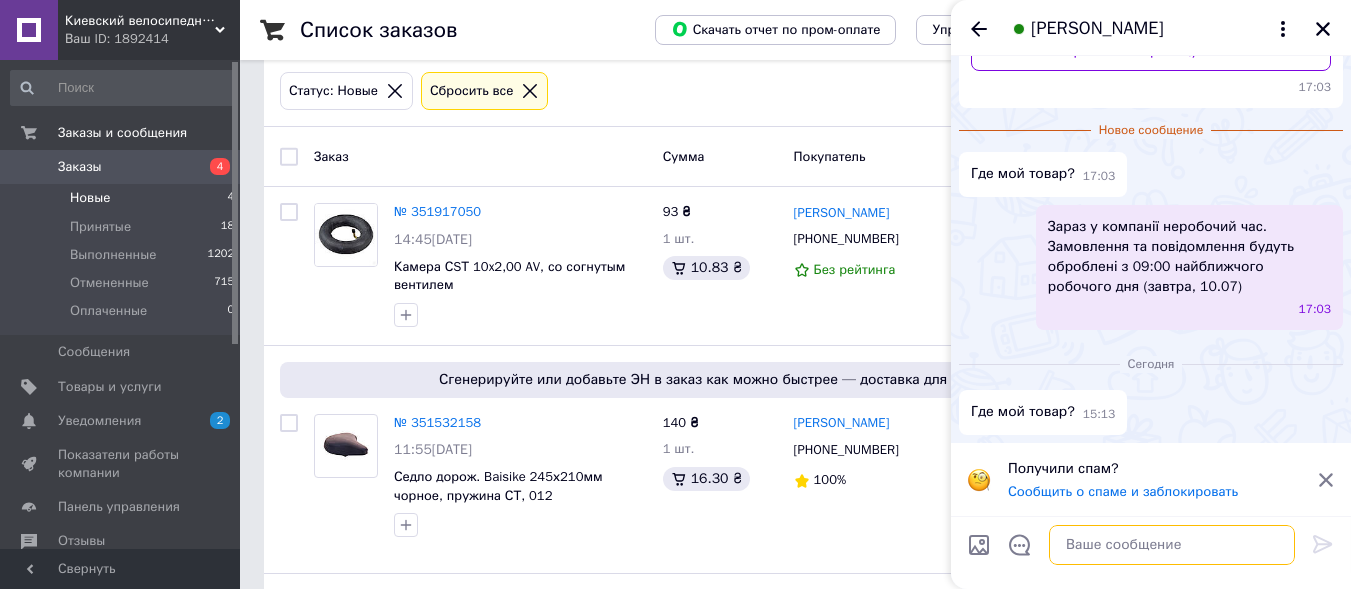 click at bounding box center (1172, 545) 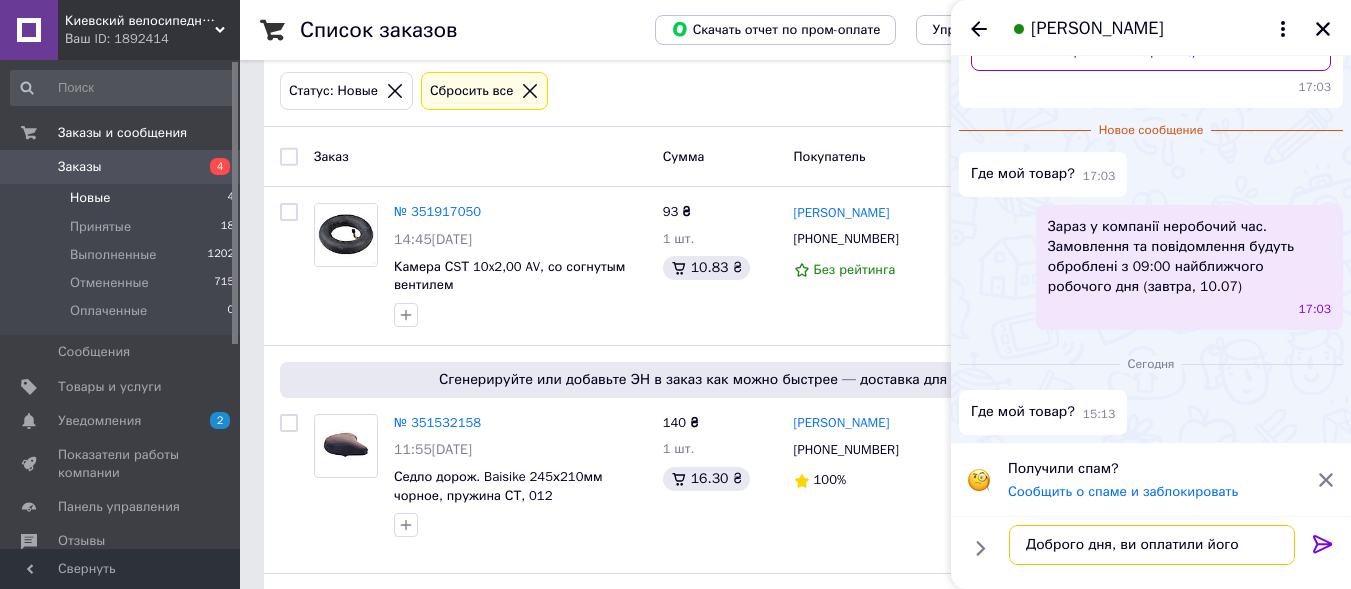 type on "Доброго дня, ви оплатили його?" 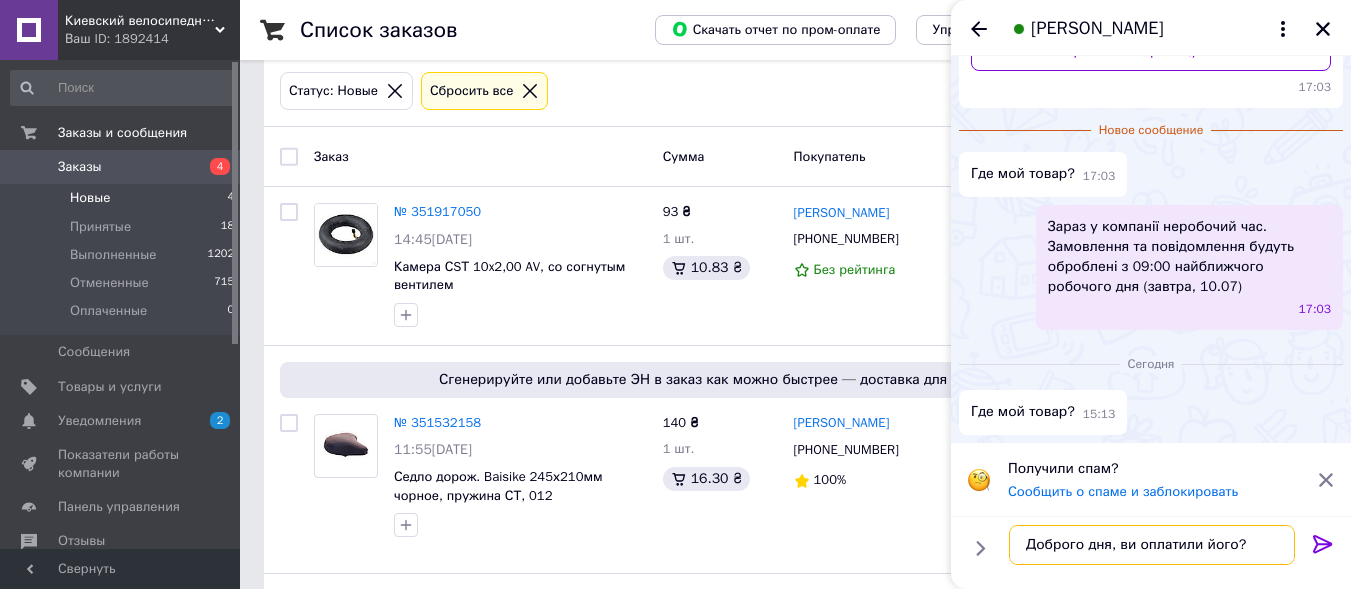 type 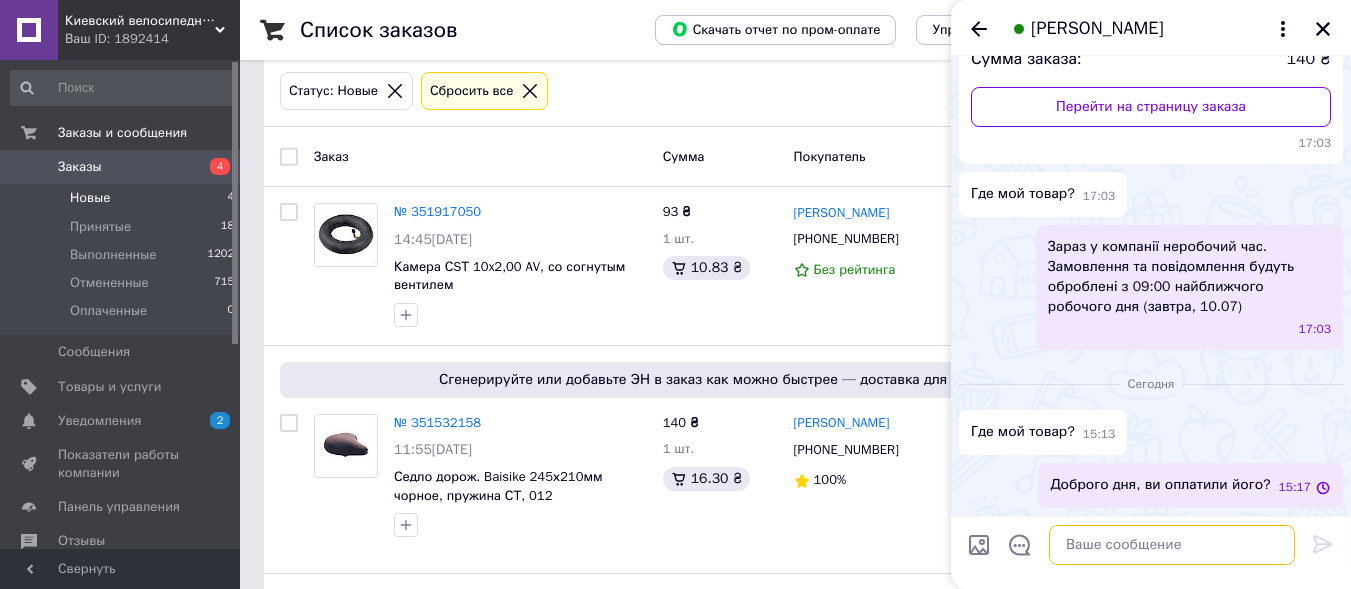 scroll, scrollTop: 239, scrollLeft: 0, axis: vertical 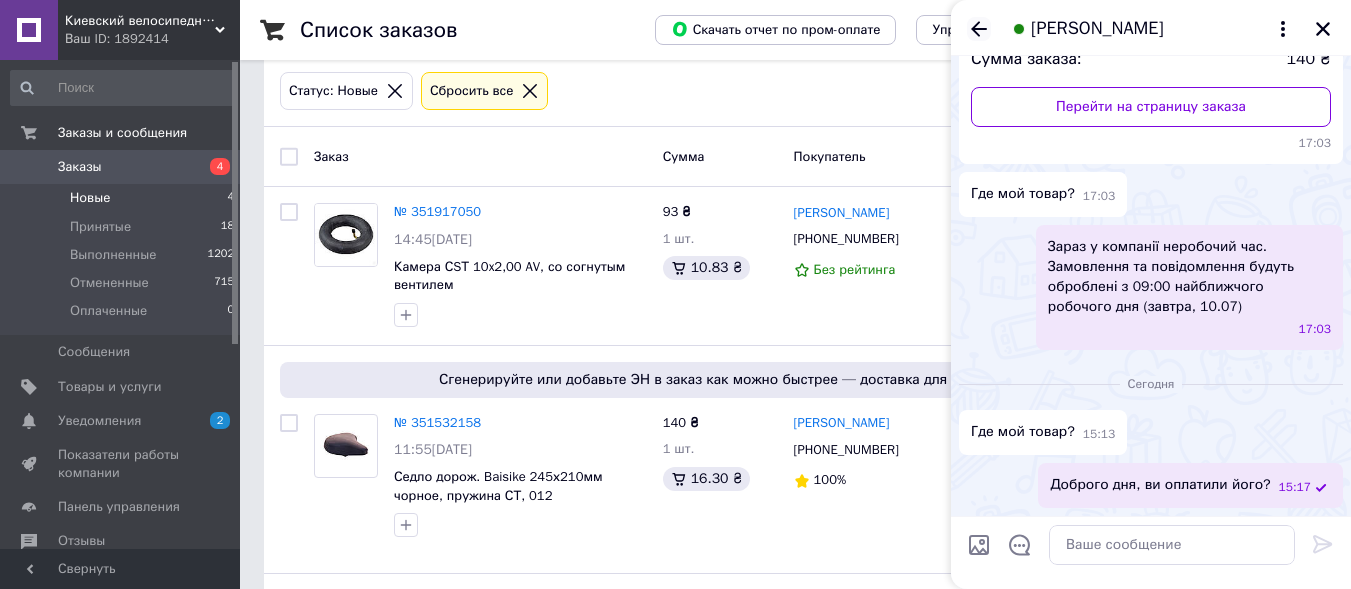 click 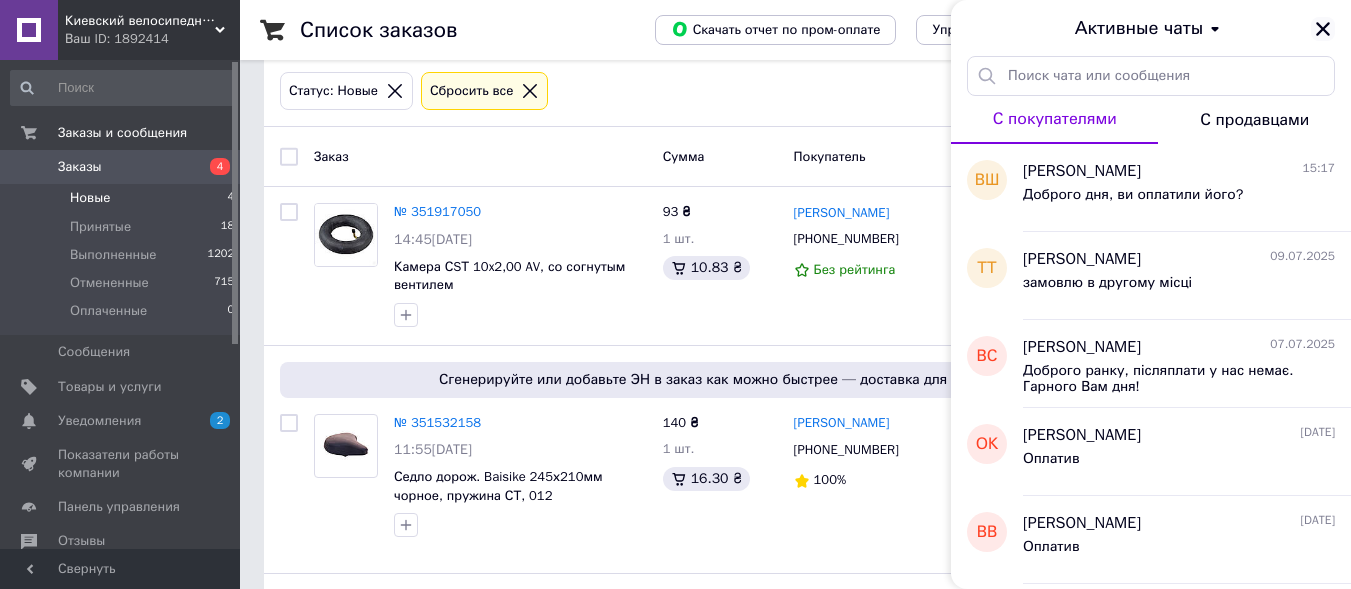 click 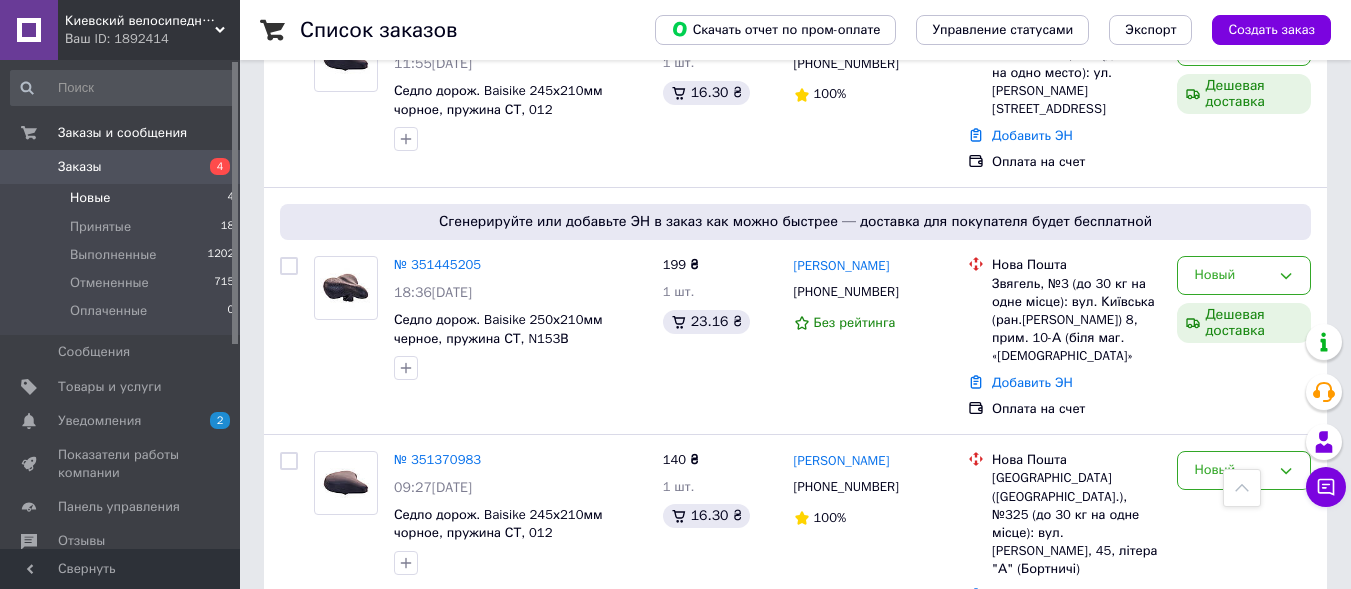 scroll, scrollTop: 496, scrollLeft: 0, axis: vertical 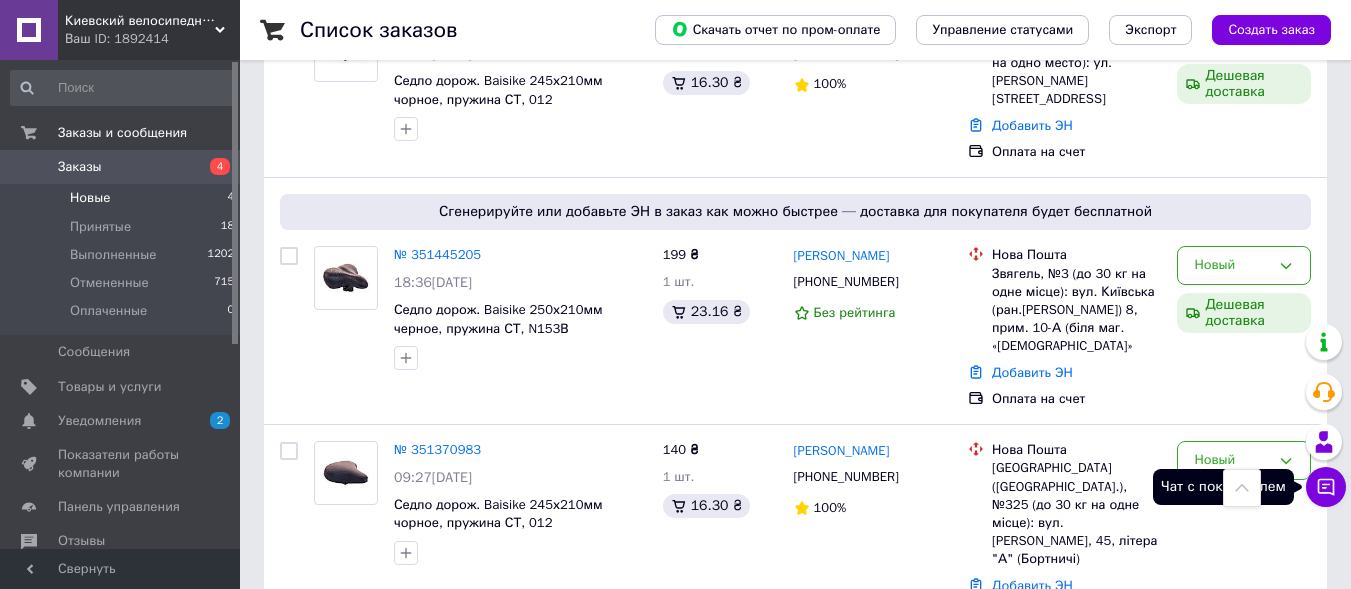 click 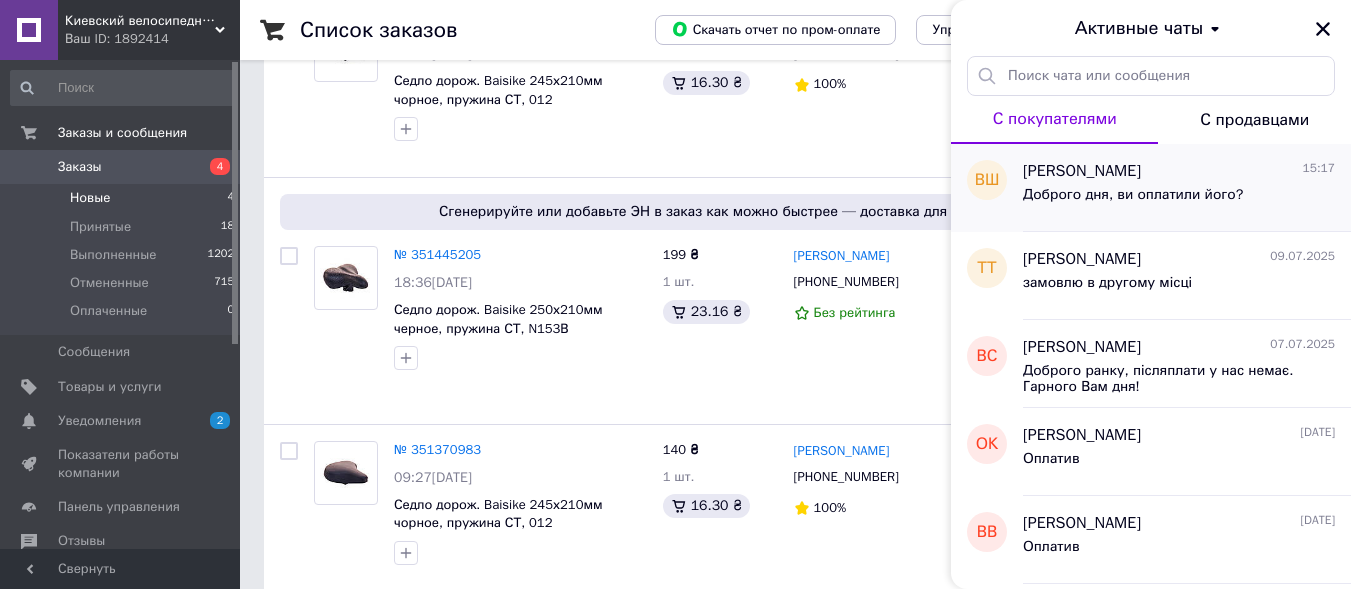 click on "Доброго дня, ви оплатили його?" at bounding box center (1133, 195) 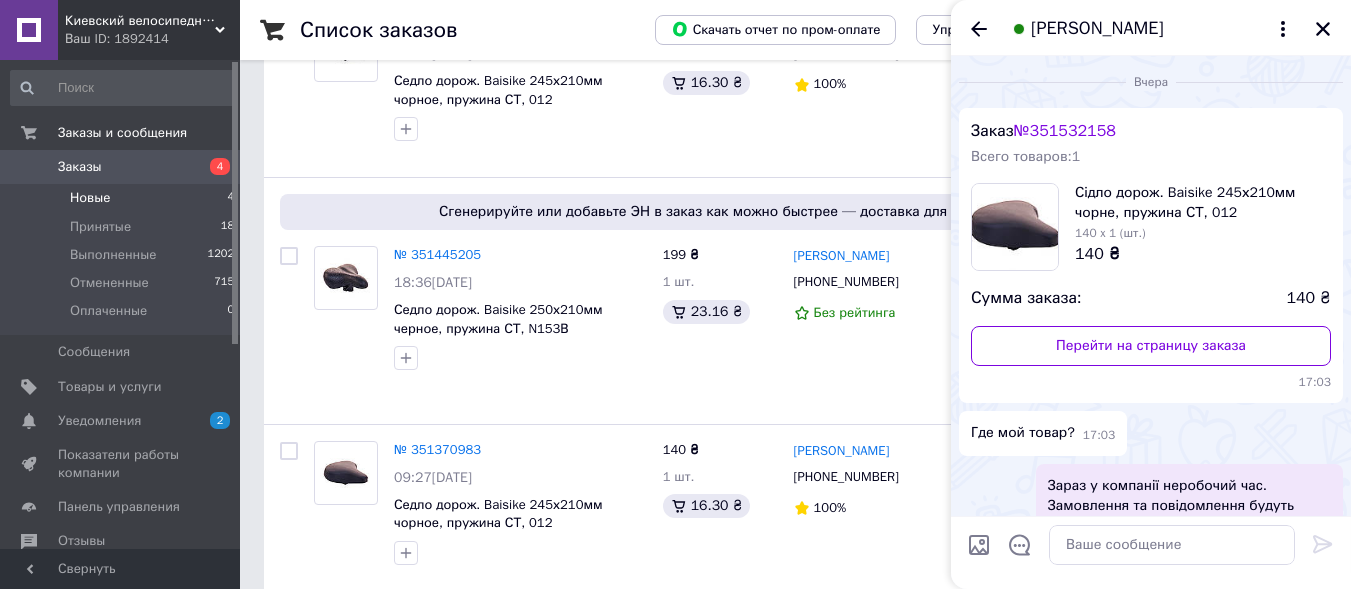 scroll, scrollTop: 239, scrollLeft: 0, axis: vertical 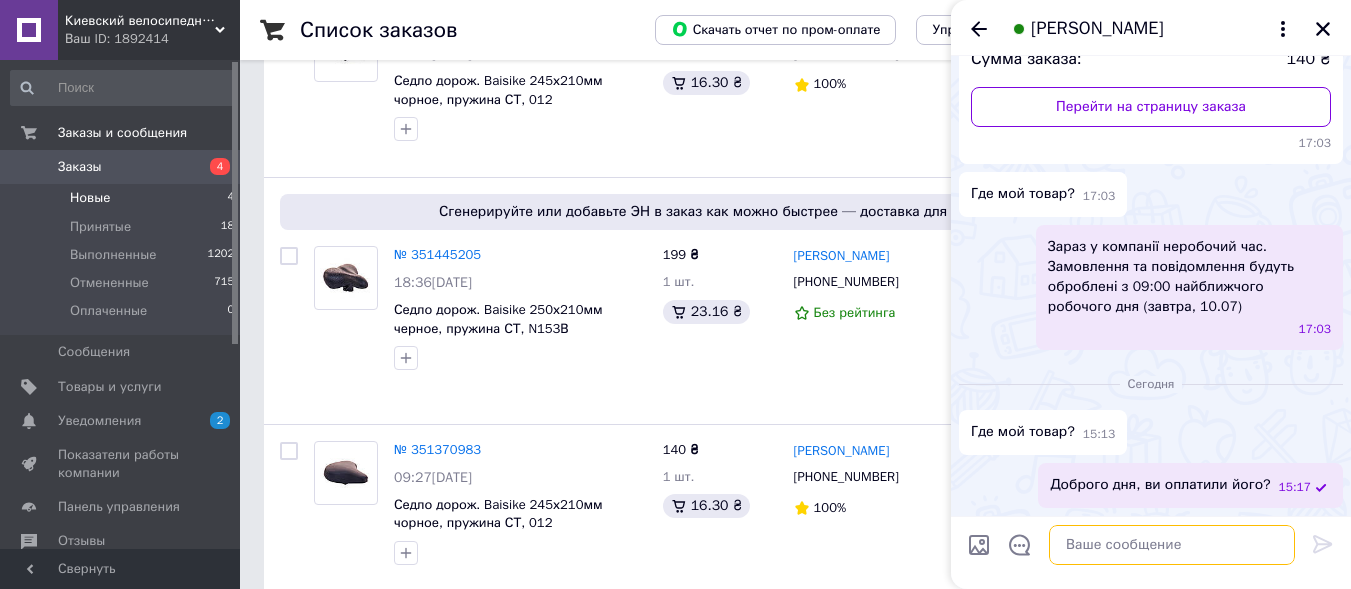 click at bounding box center (1172, 545) 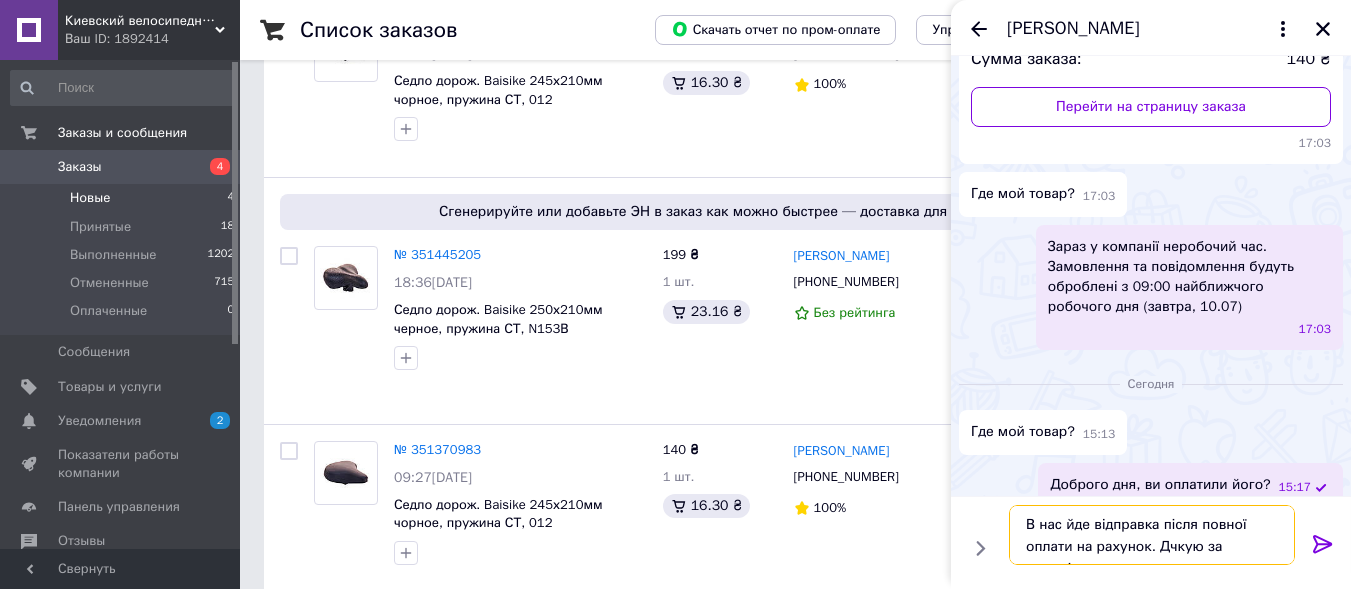 type on "В нас йде відправка після повної оплати на рахунок. Дчкую за розуміння" 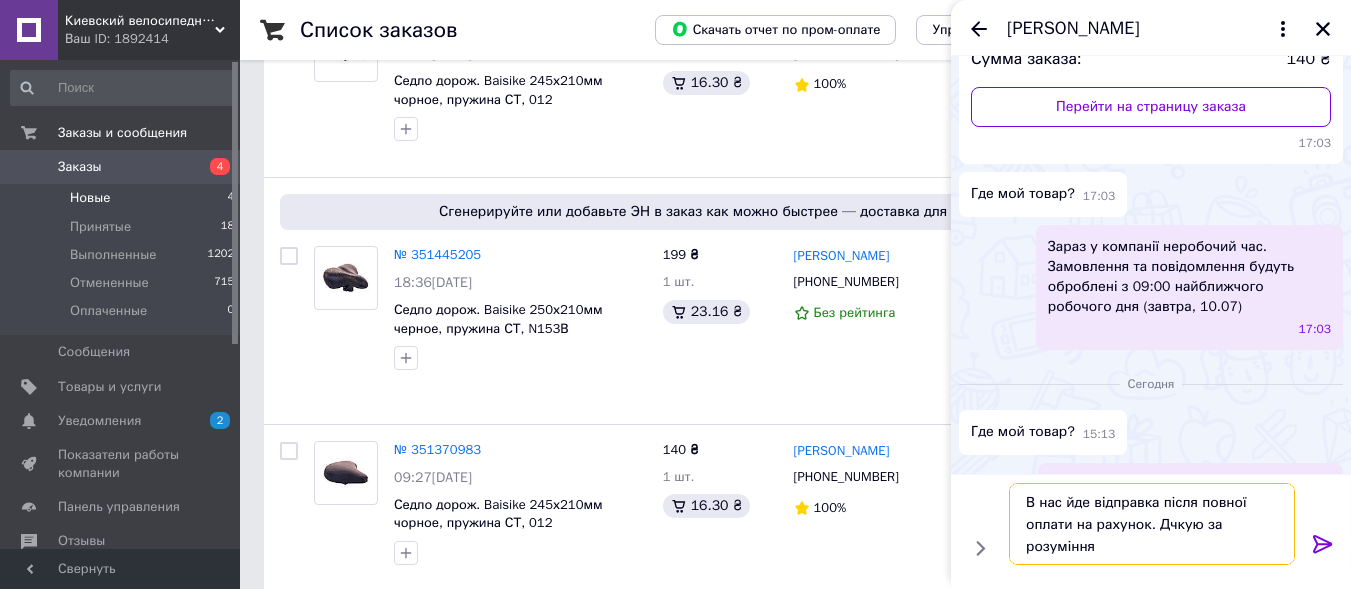 type 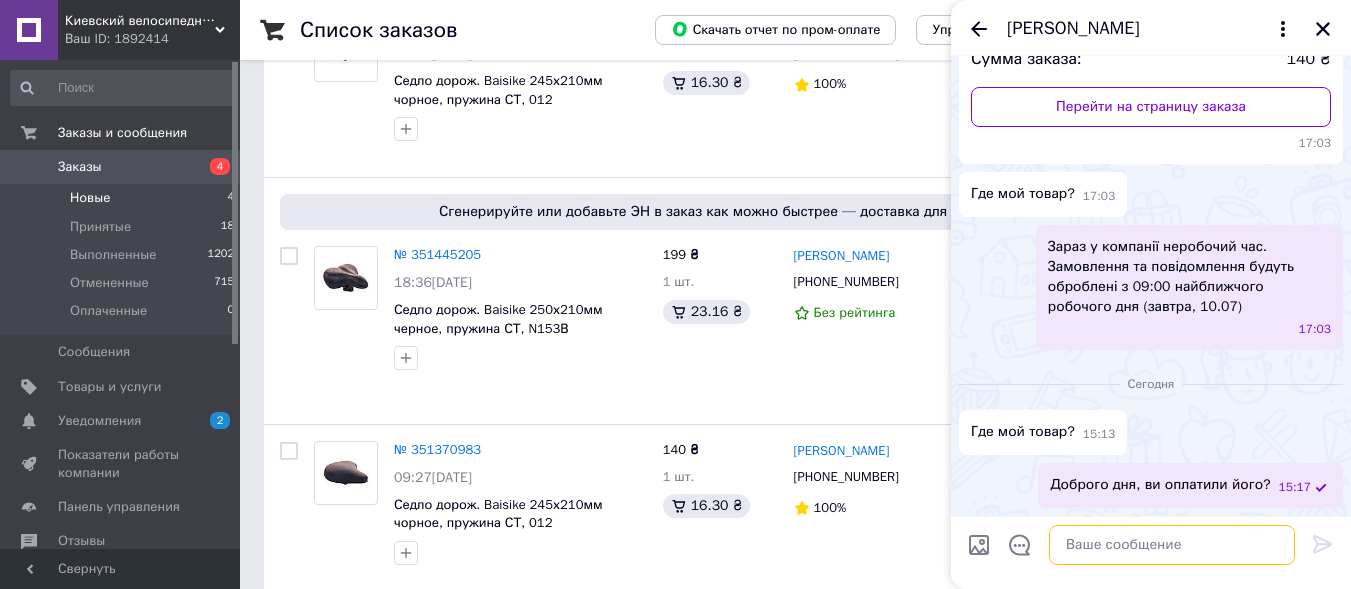 scroll, scrollTop: 333, scrollLeft: 0, axis: vertical 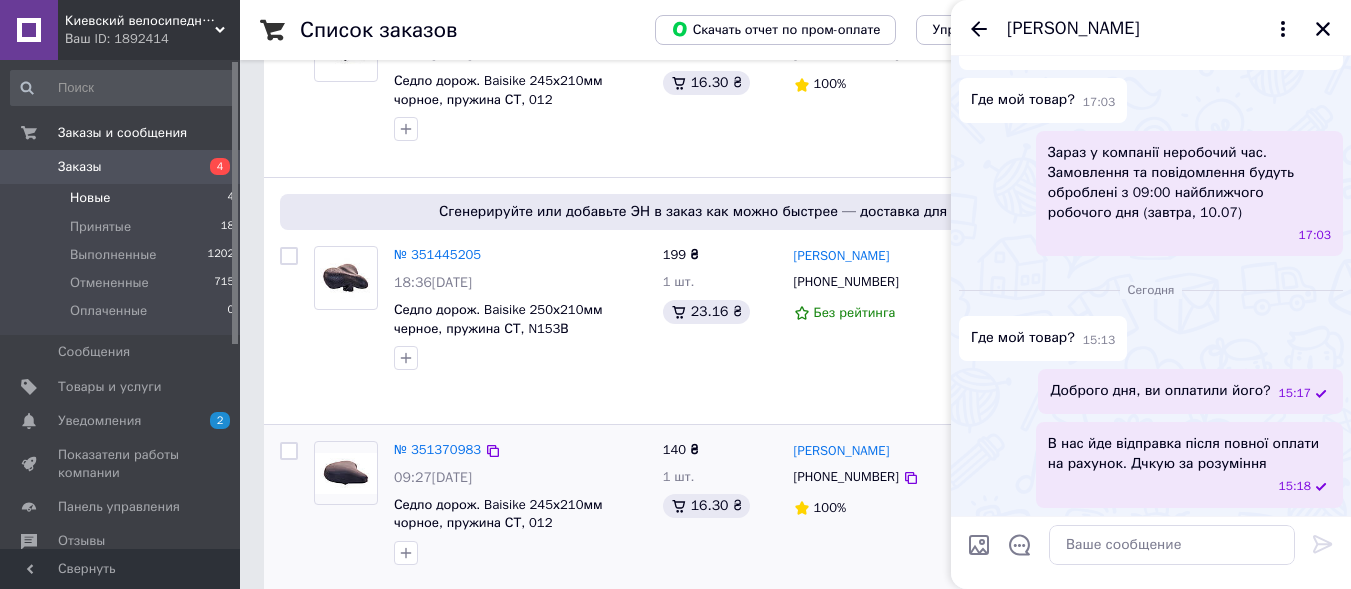 click on "100%" at bounding box center [873, 508] 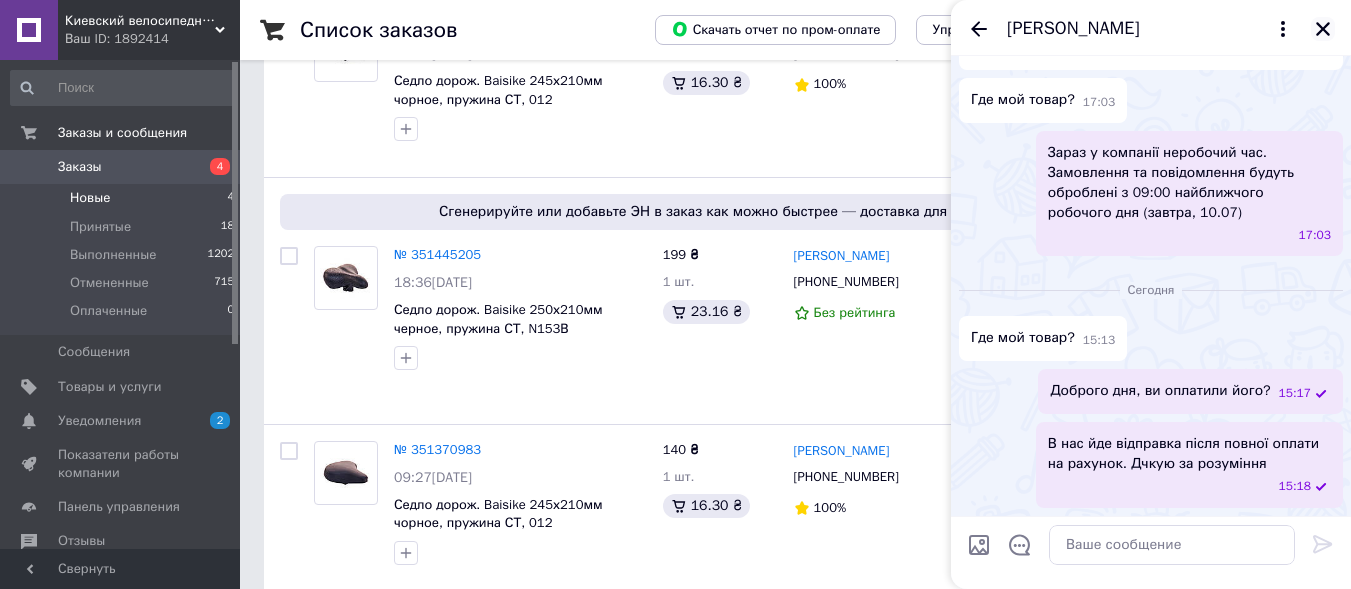 click 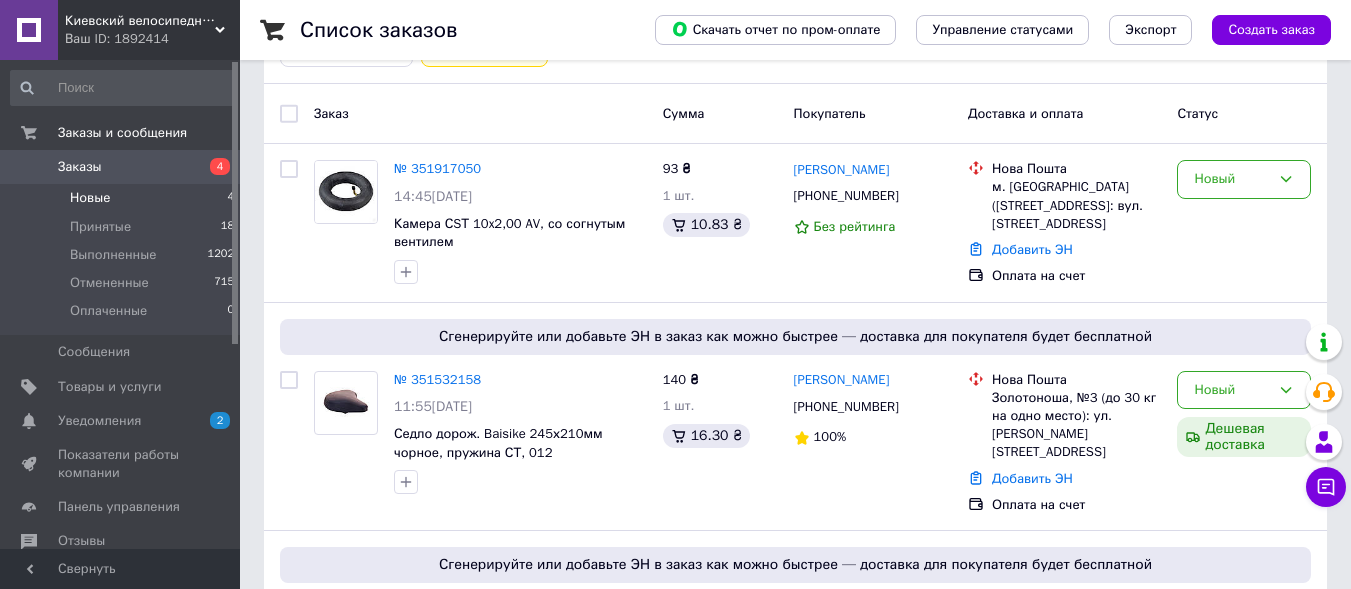 scroll, scrollTop: 96, scrollLeft: 0, axis: vertical 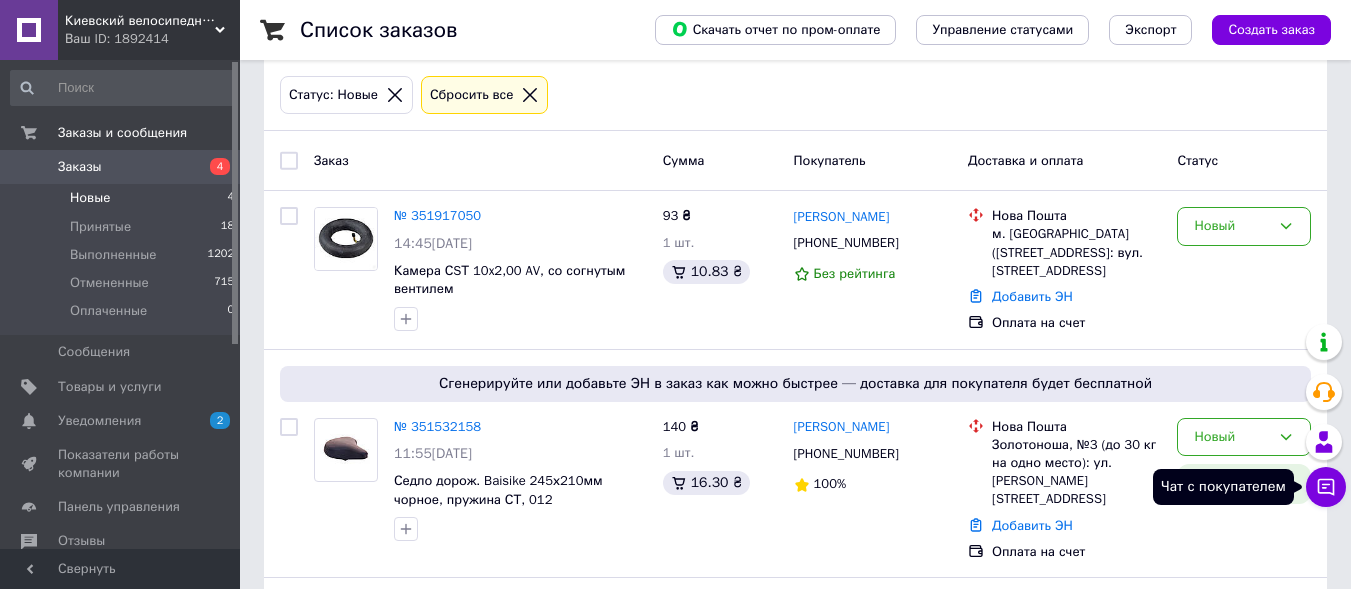 click 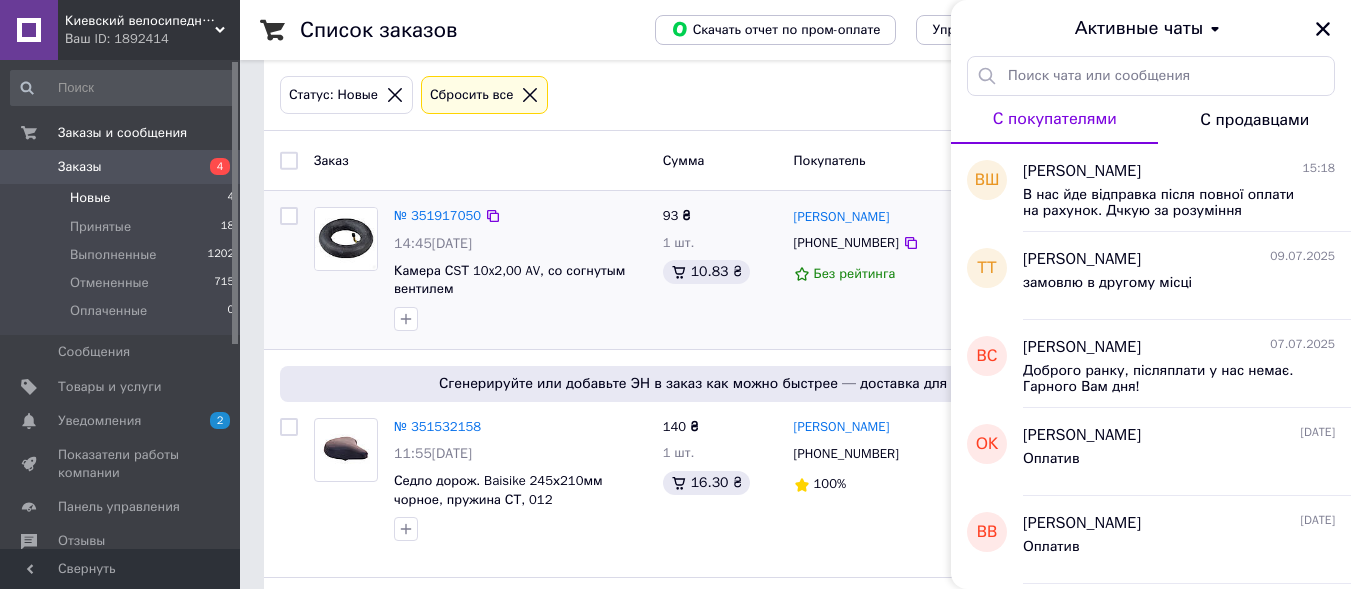 click on "Денис Тарасенко +380955376049 Без рейтинга" at bounding box center (873, 270) 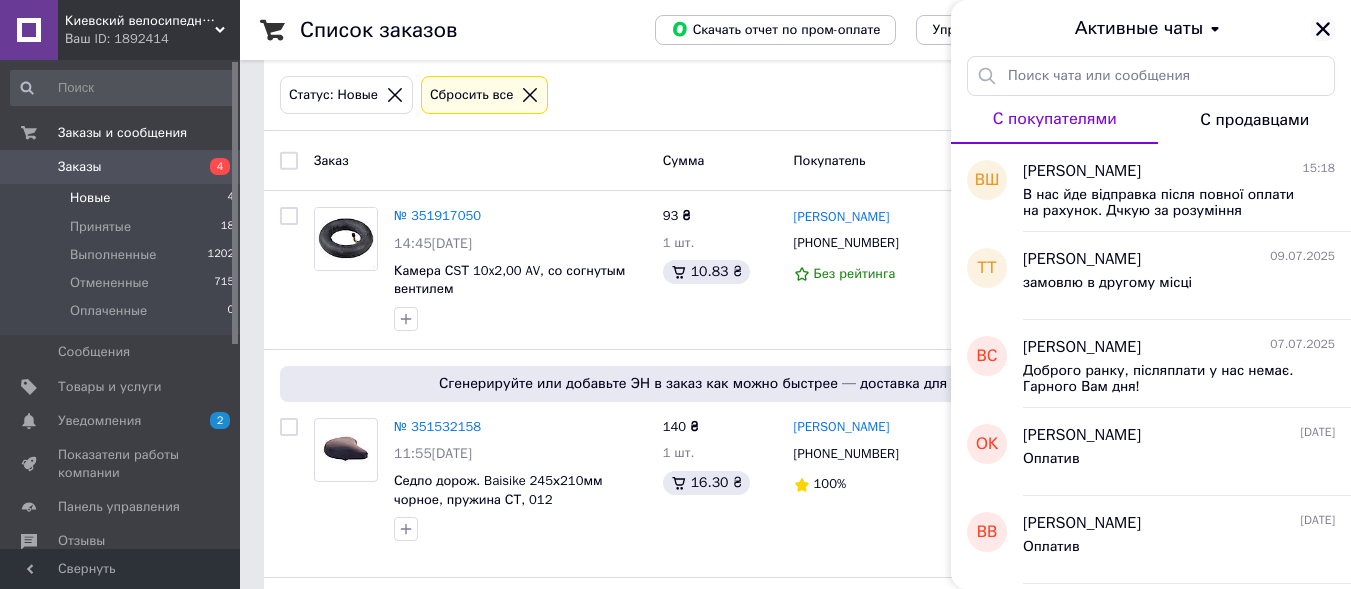 click 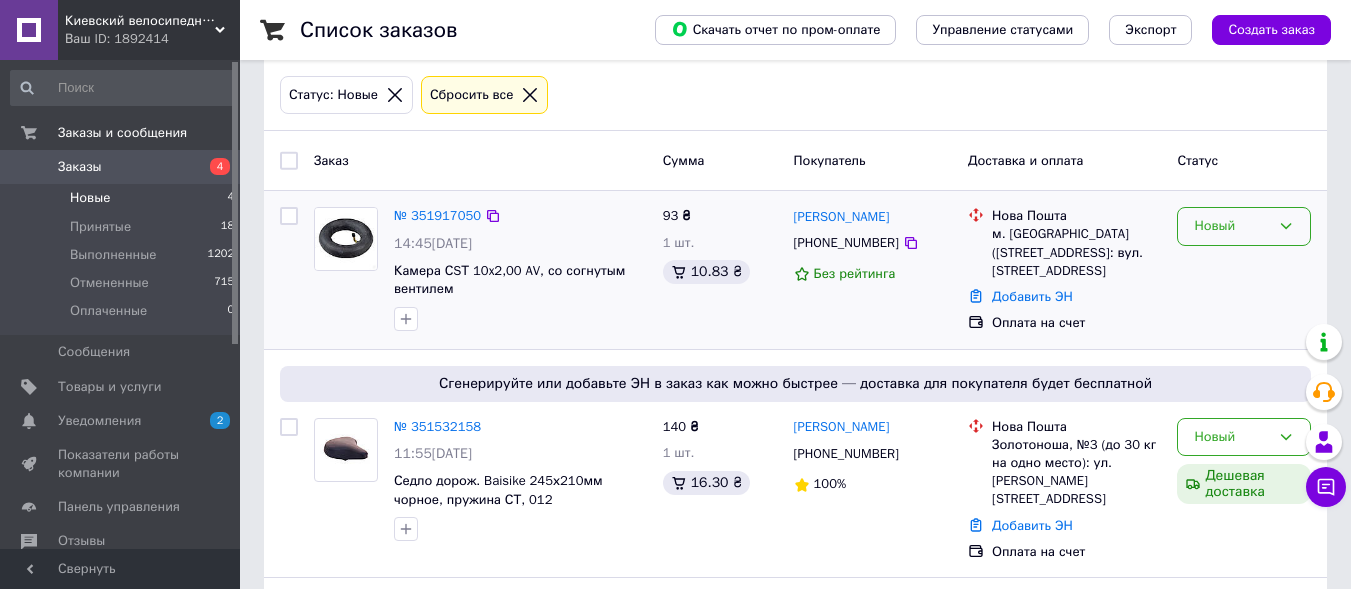 click on "Новый" at bounding box center [1244, 226] 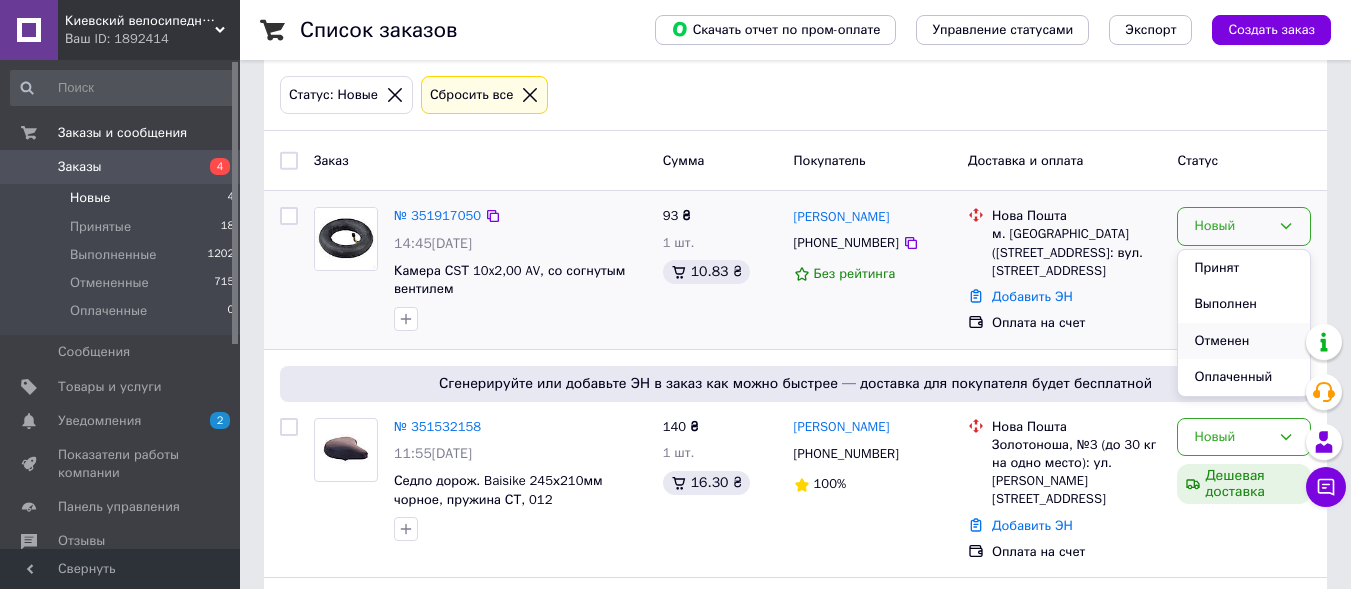 click on "Отменен" at bounding box center [1244, 341] 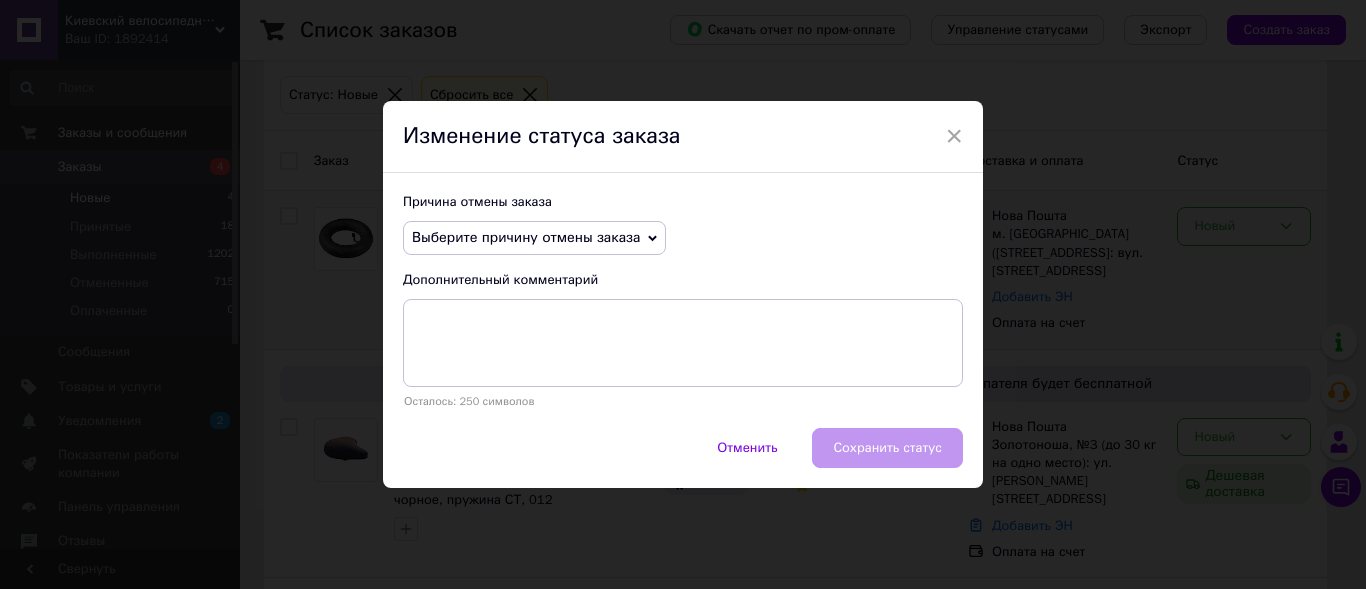 click on "Выберите причину отмены заказа" at bounding box center [526, 237] 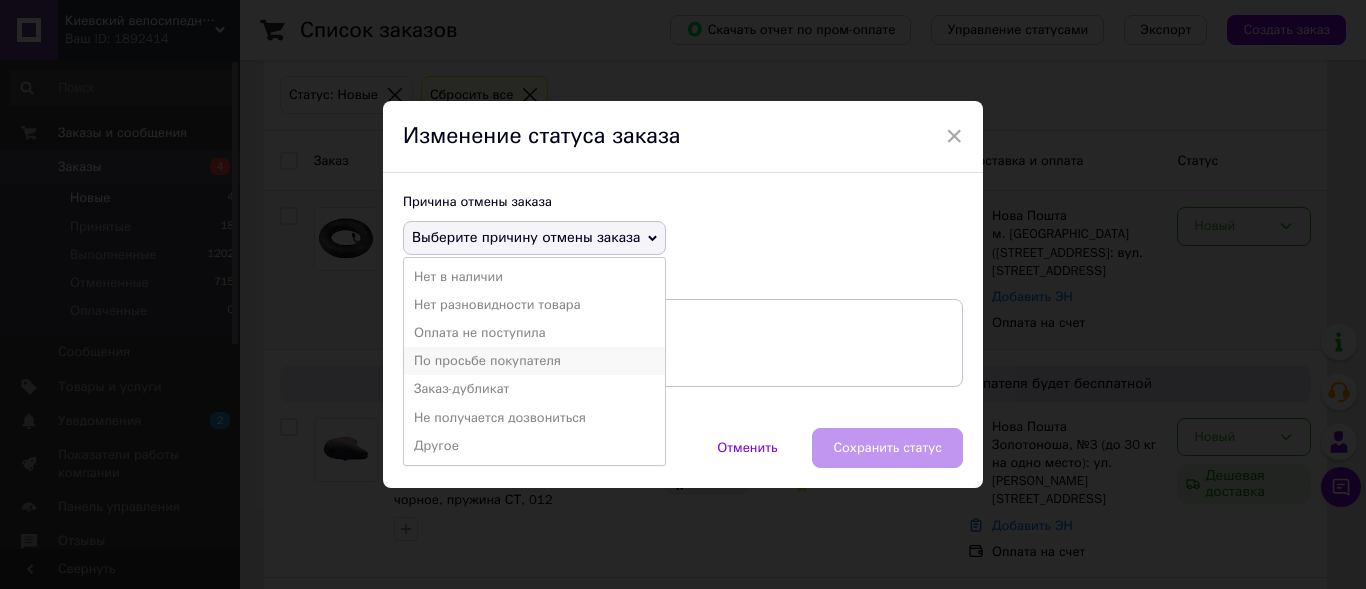 click on "По просьбе покупателя" at bounding box center [534, 361] 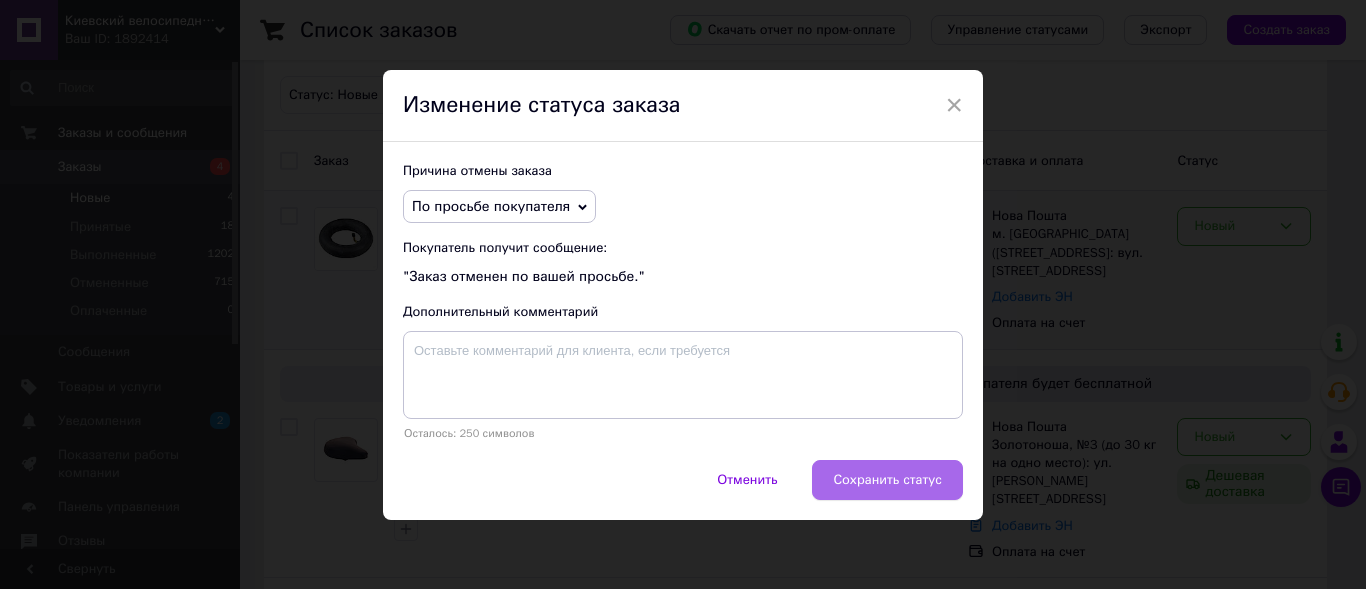 click on "Сохранить статус" at bounding box center (887, 480) 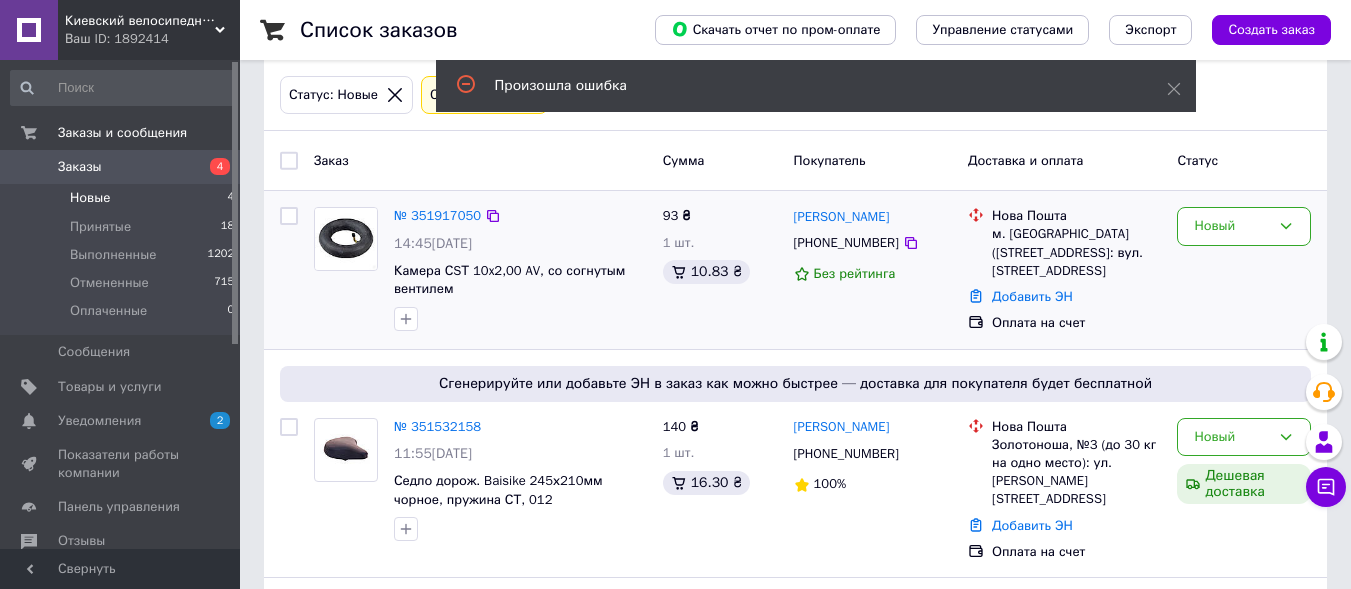 scroll, scrollTop: 0, scrollLeft: 0, axis: both 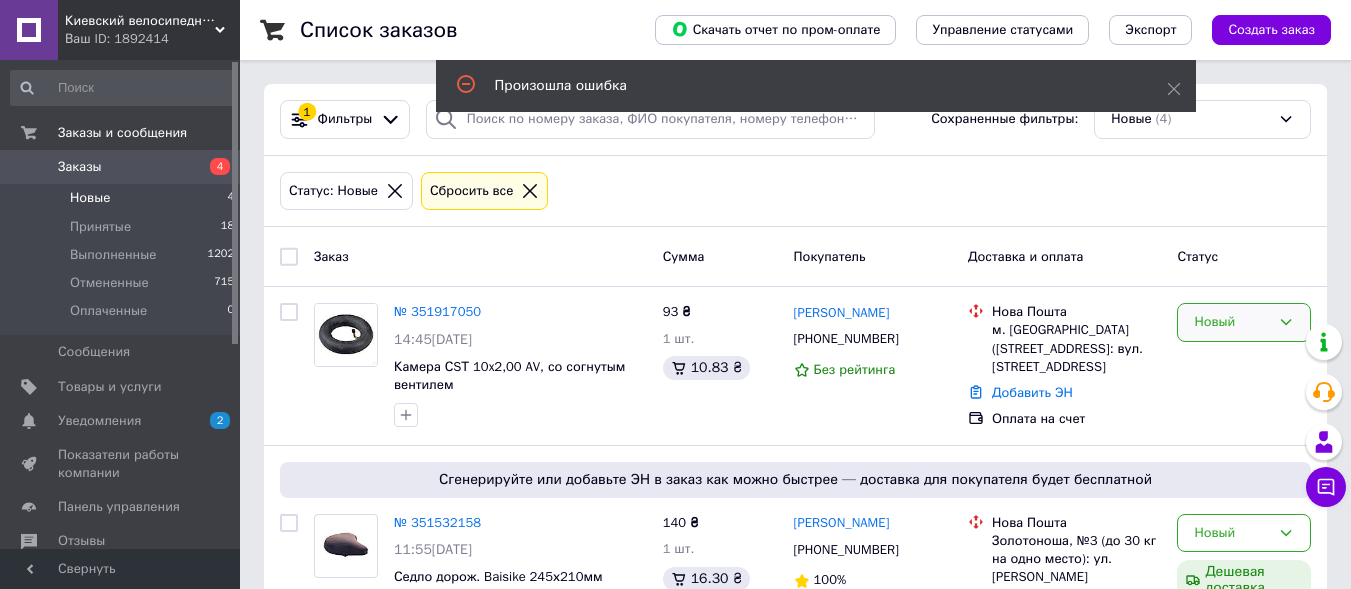 click on "Новый" at bounding box center [1232, 322] 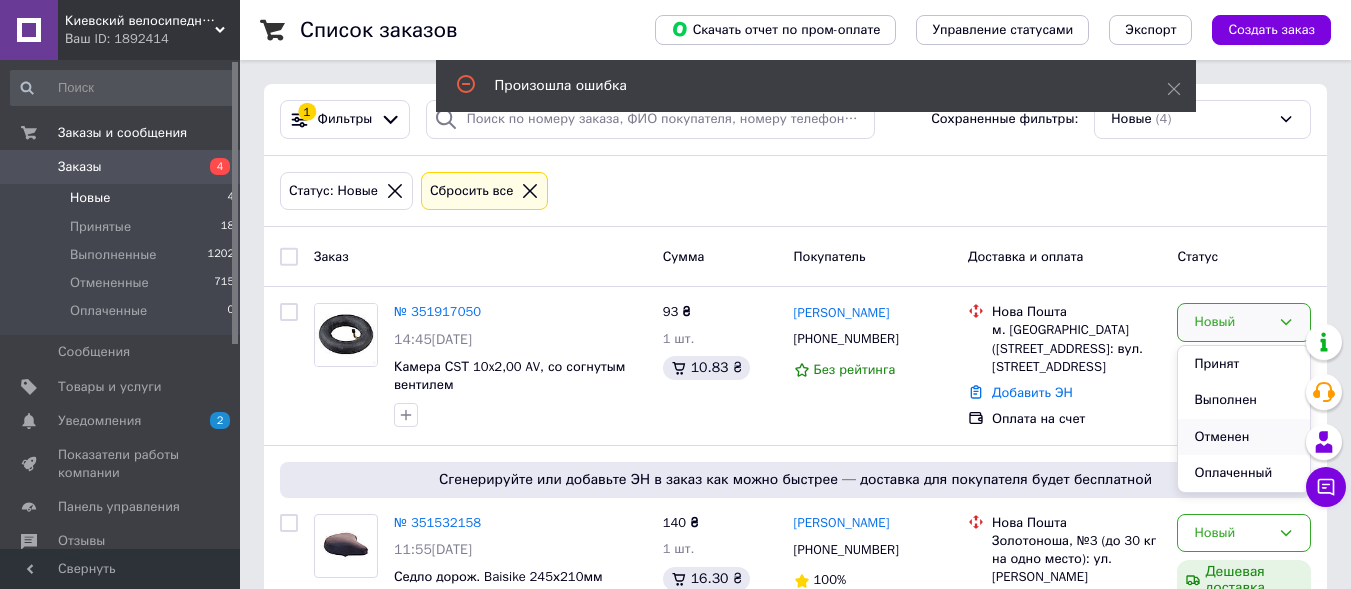 click on "Отменен" at bounding box center (1244, 437) 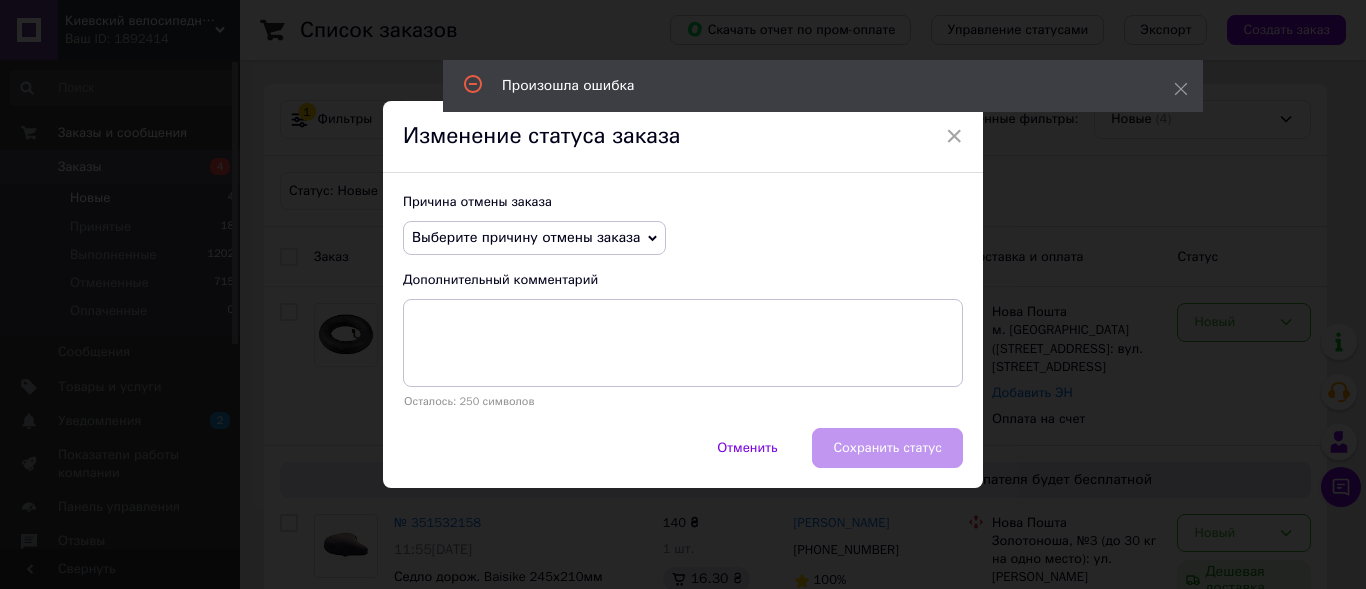 click on "Выберите причину отмены заказа" at bounding box center [526, 237] 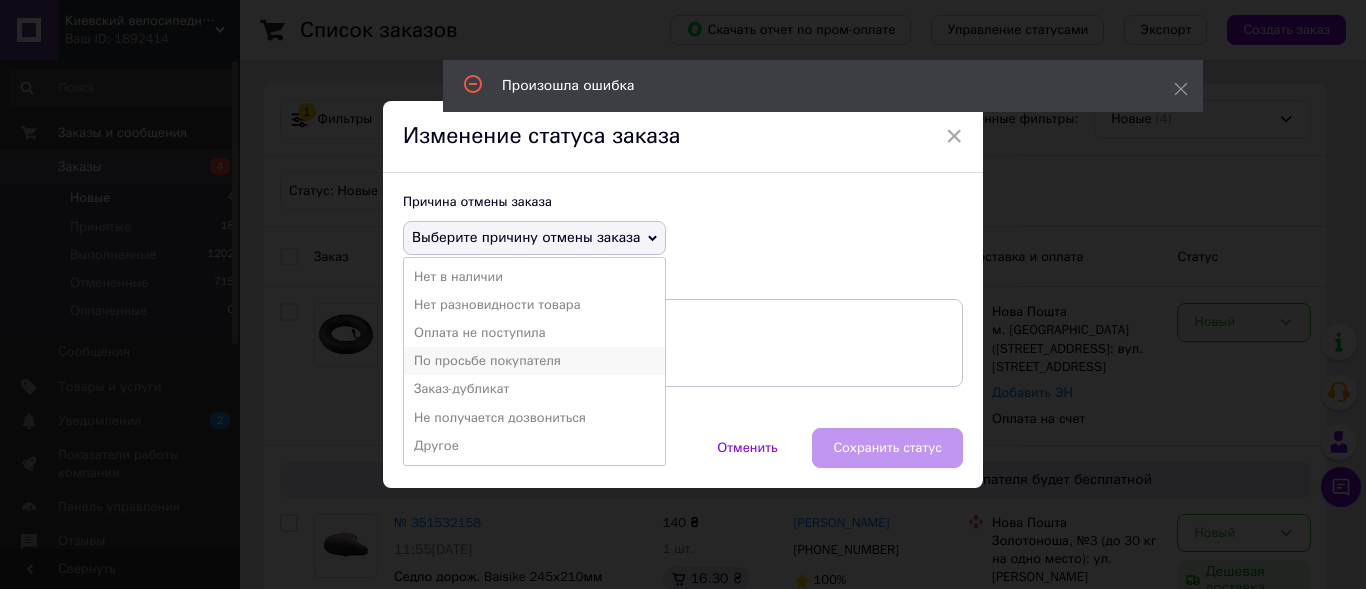 click on "По просьбе покупателя" at bounding box center [534, 361] 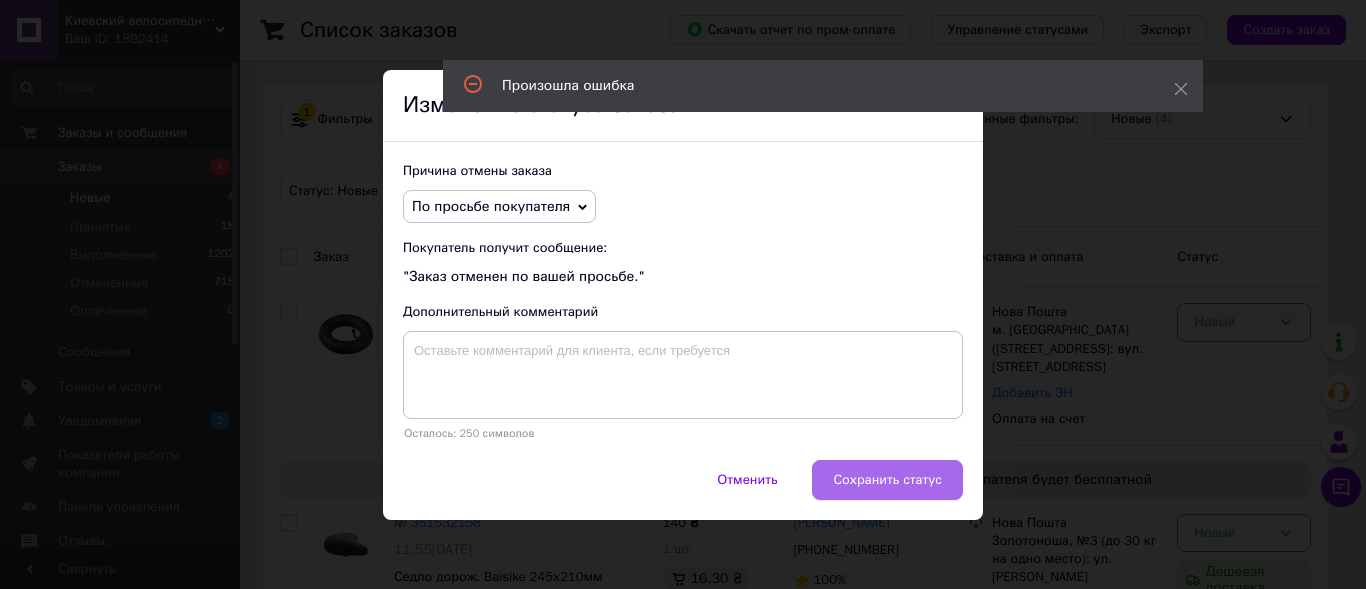 click on "Сохранить статус" at bounding box center (887, 480) 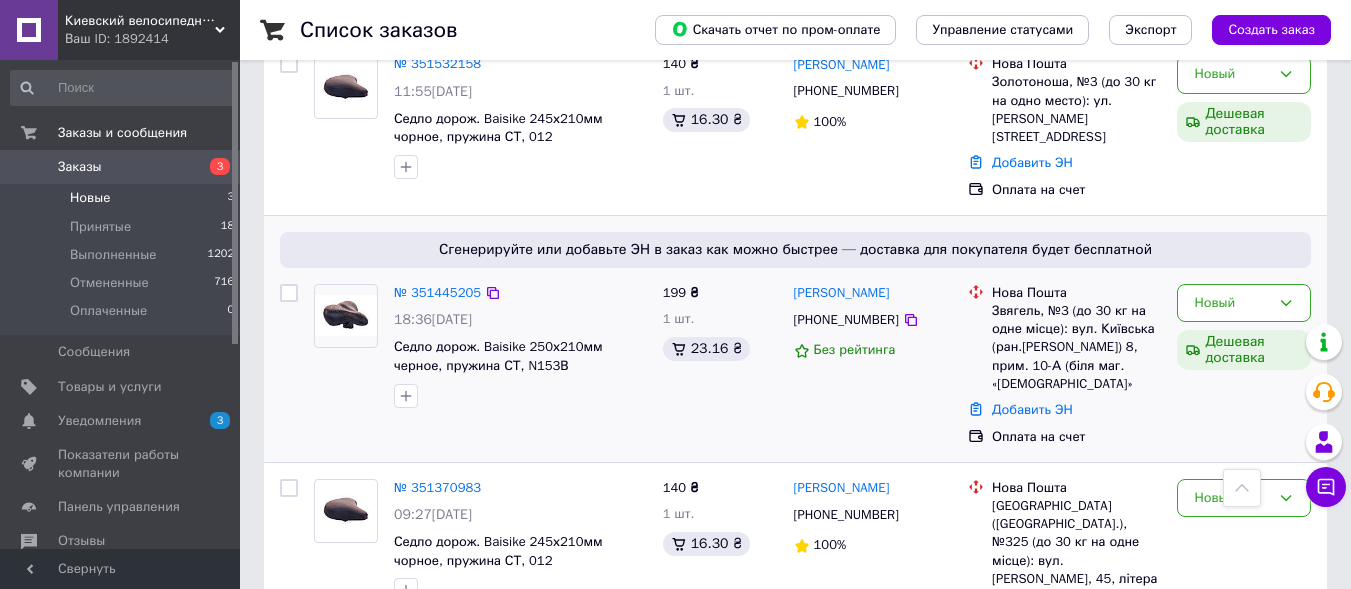 scroll, scrollTop: 337, scrollLeft: 0, axis: vertical 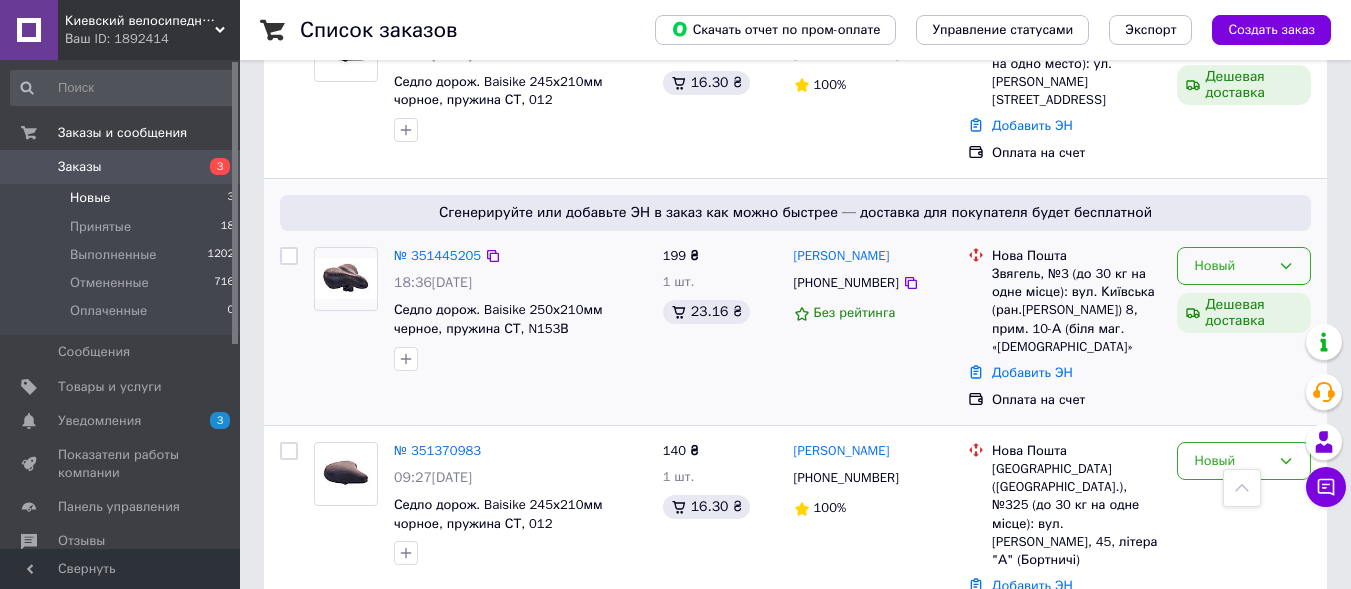 click 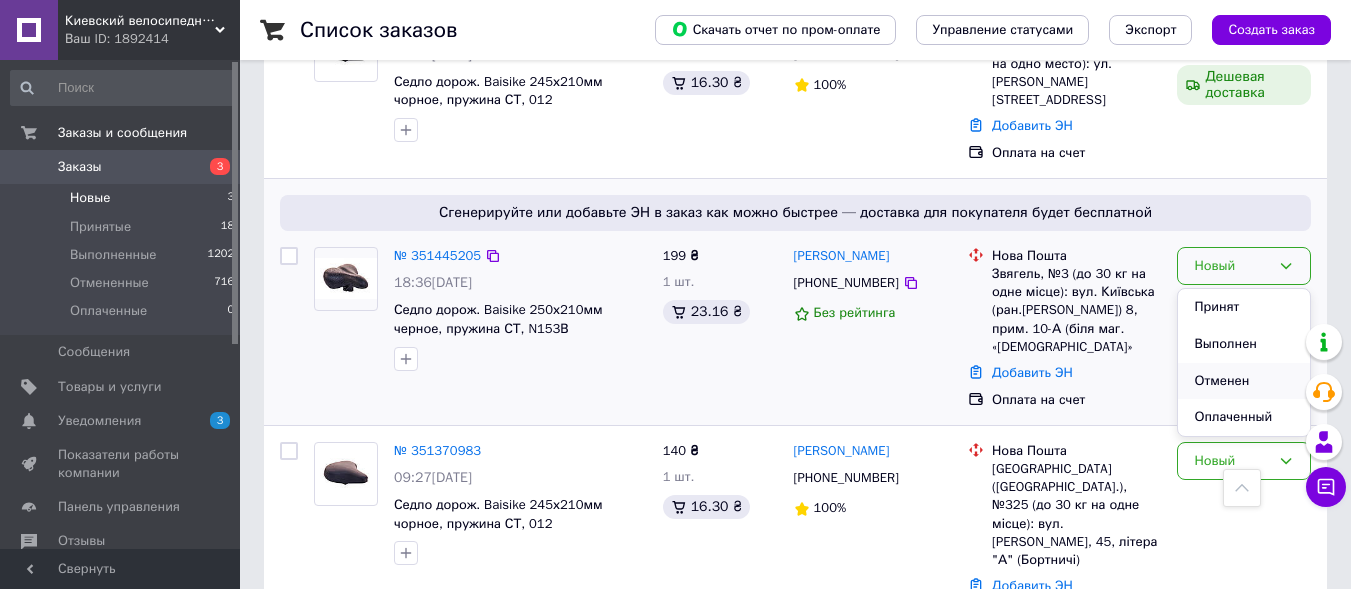 click on "Отменен" at bounding box center (1244, 381) 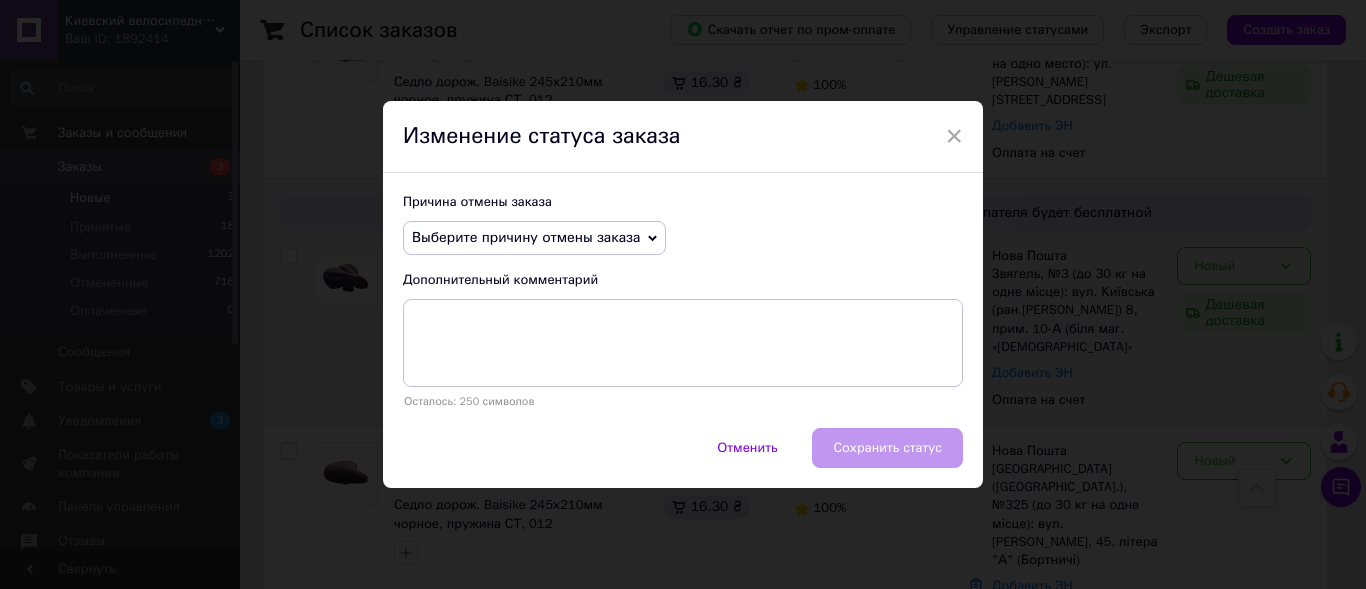 click on "Выберите причину отмены заказа" at bounding box center [526, 237] 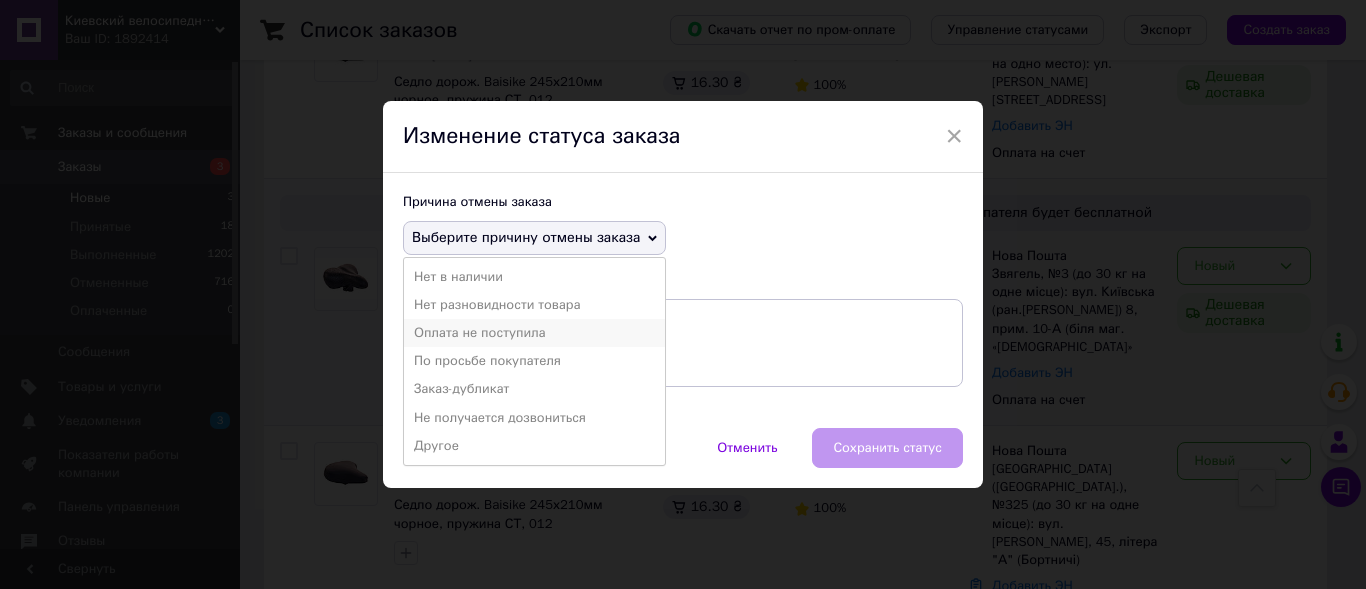 click on "Оплата не поступила" at bounding box center [534, 333] 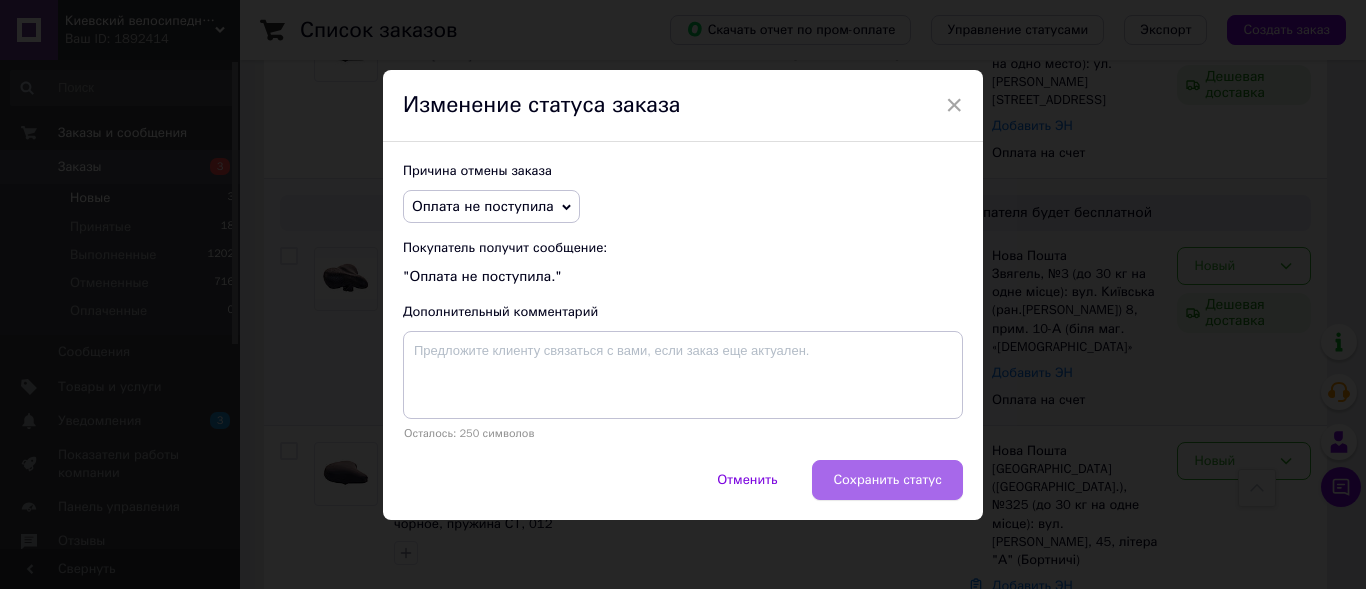 click on "Сохранить статус" at bounding box center [887, 480] 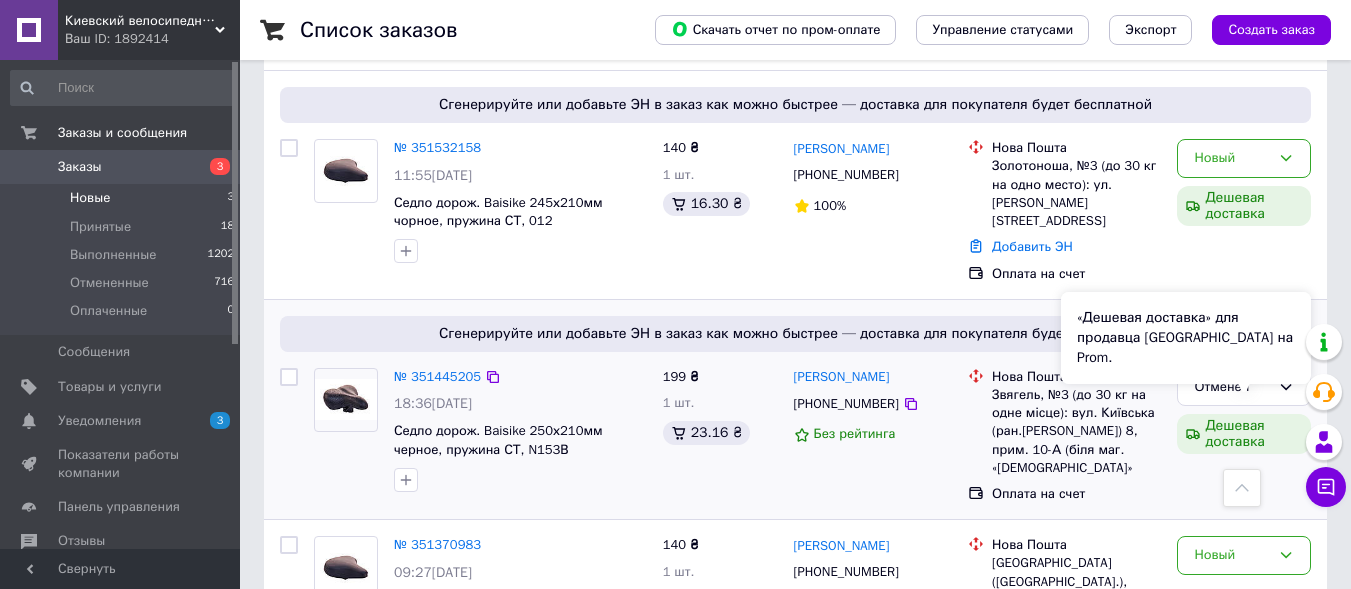 scroll, scrollTop: 317, scrollLeft: 0, axis: vertical 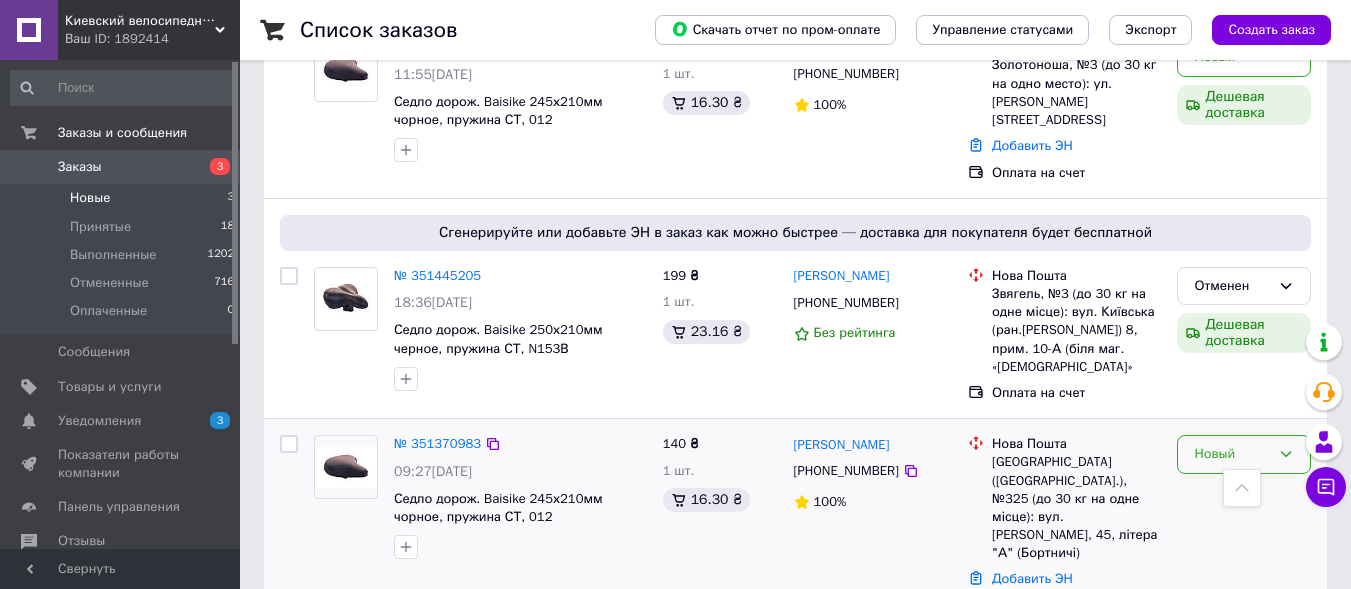 click on "Новый" at bounding box center (1232, 454) 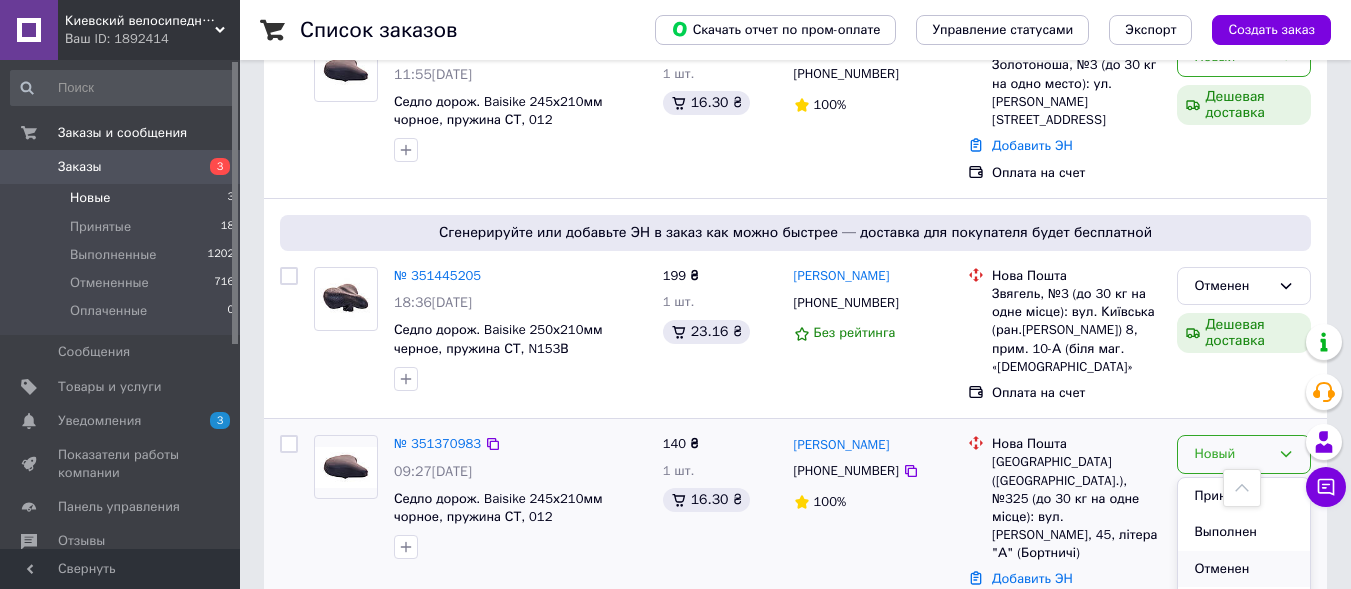click on "Отменен" at bounding box center [1244, 569] 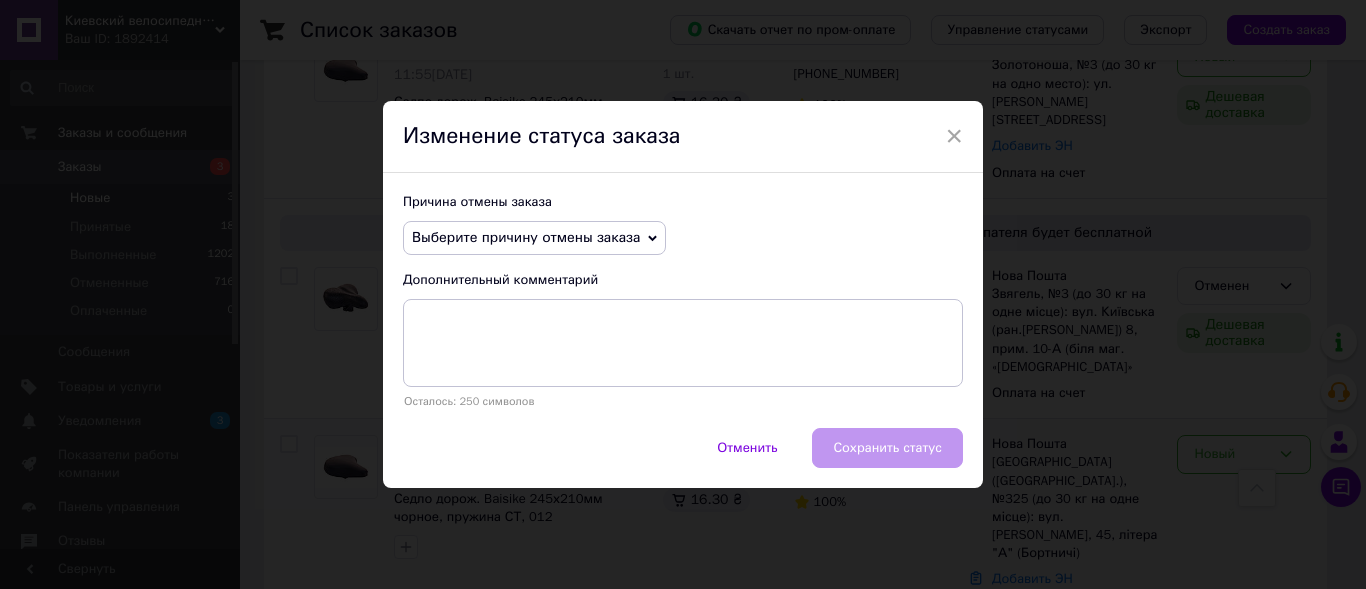 click on "Выберите причину отмены заказа" at bounding box center (526, 237) 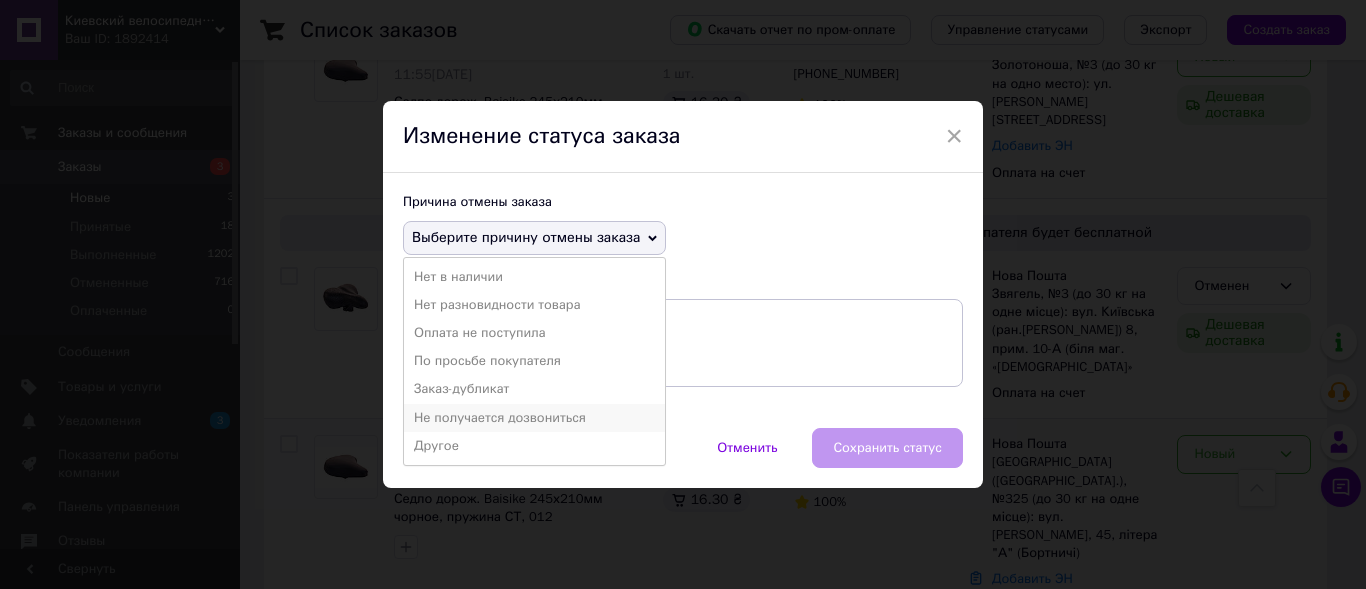 click on "Не получается дозвониться" at bounding box center [534, 418] 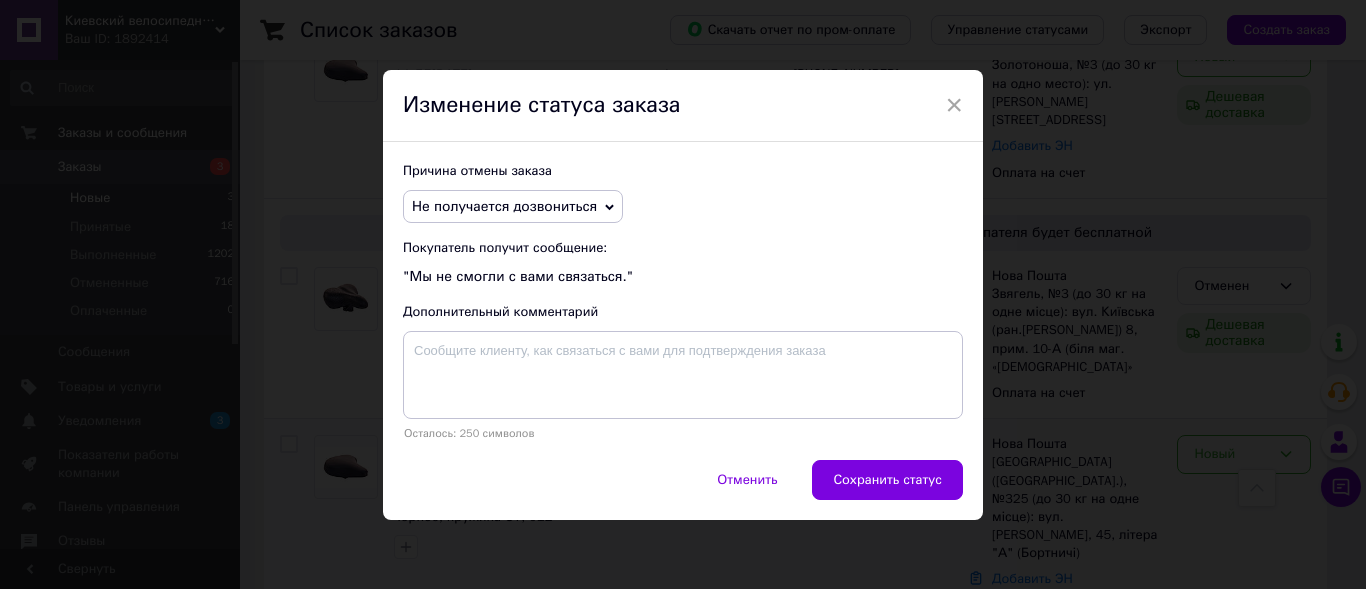click on "Не получается дозвониться" at bounding box center [504, 206] 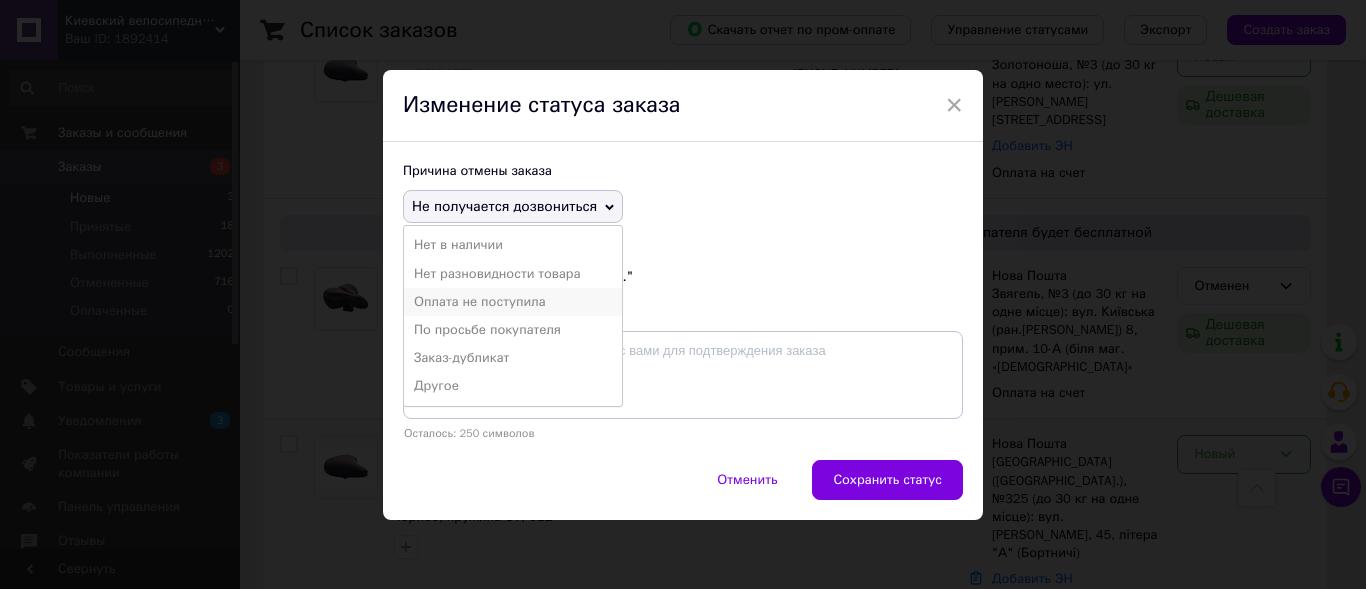 click on "Оплата не поступила" at bounding box center (513, 302) 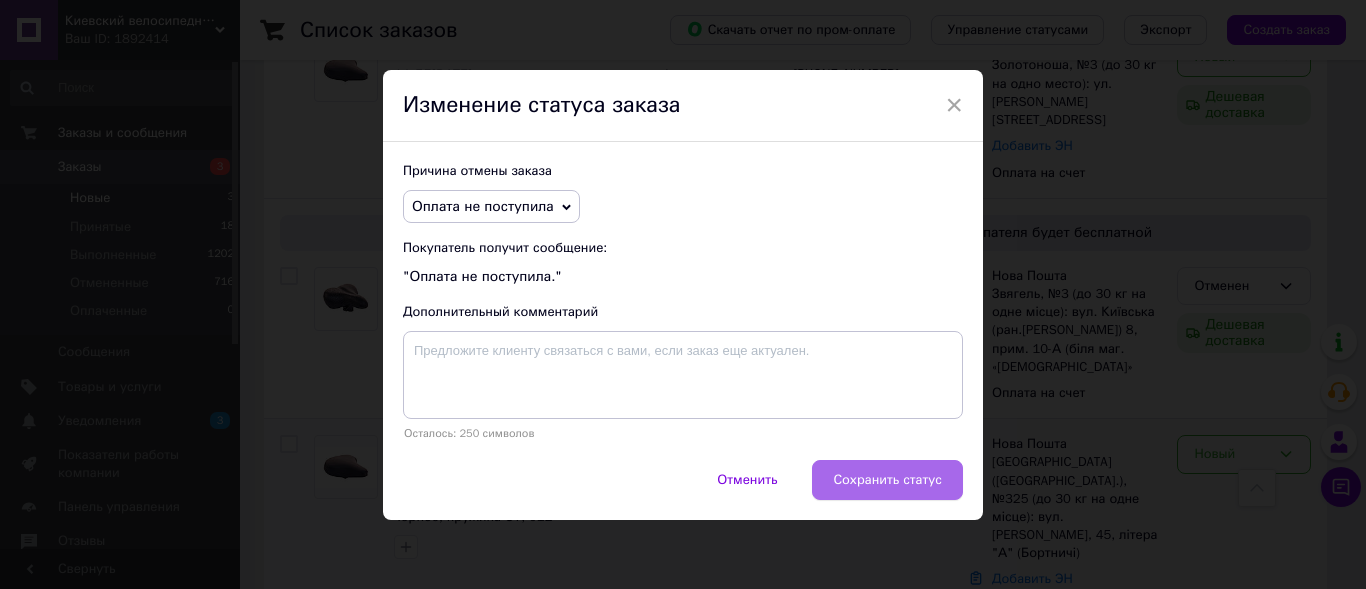 click on "Сохранить статус" at bounding box center [887, 480] 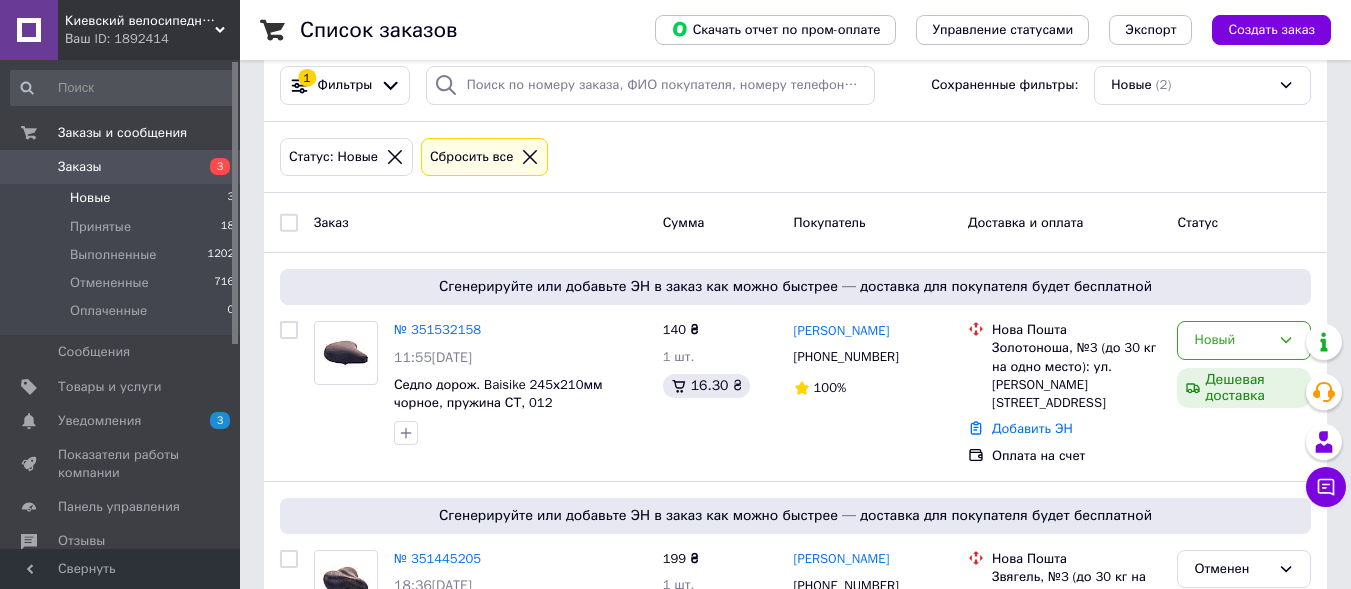 scroll, scrollTop: 0, scrollLeft: 0, axis: both 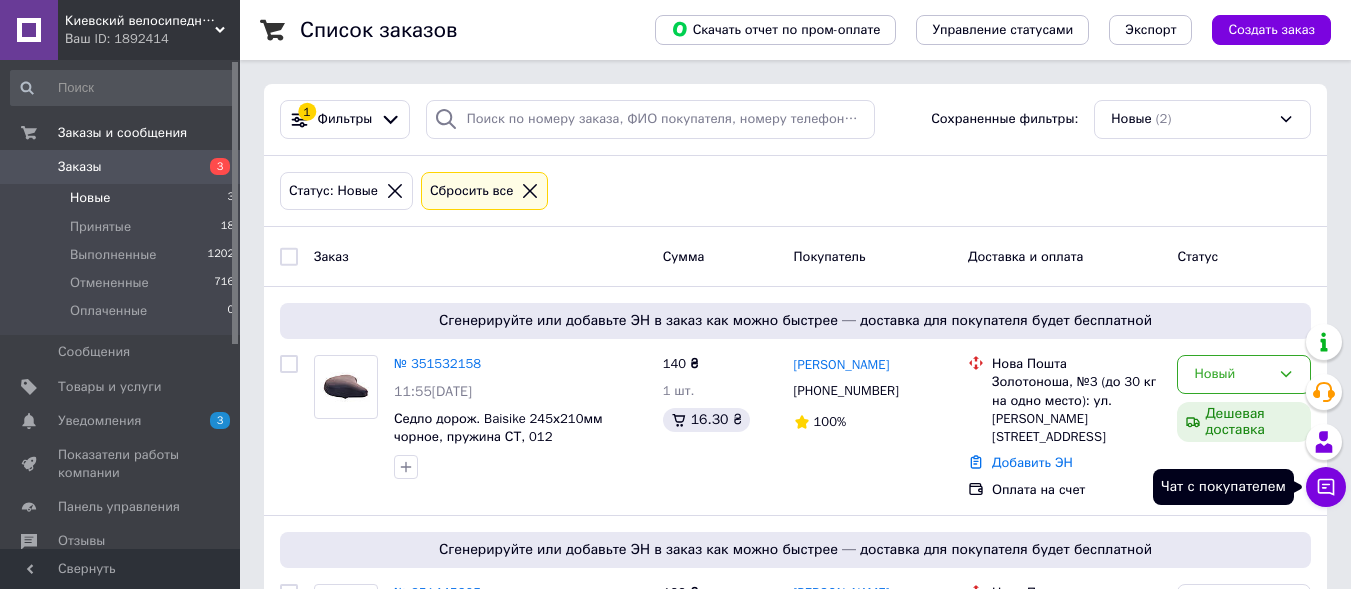 click 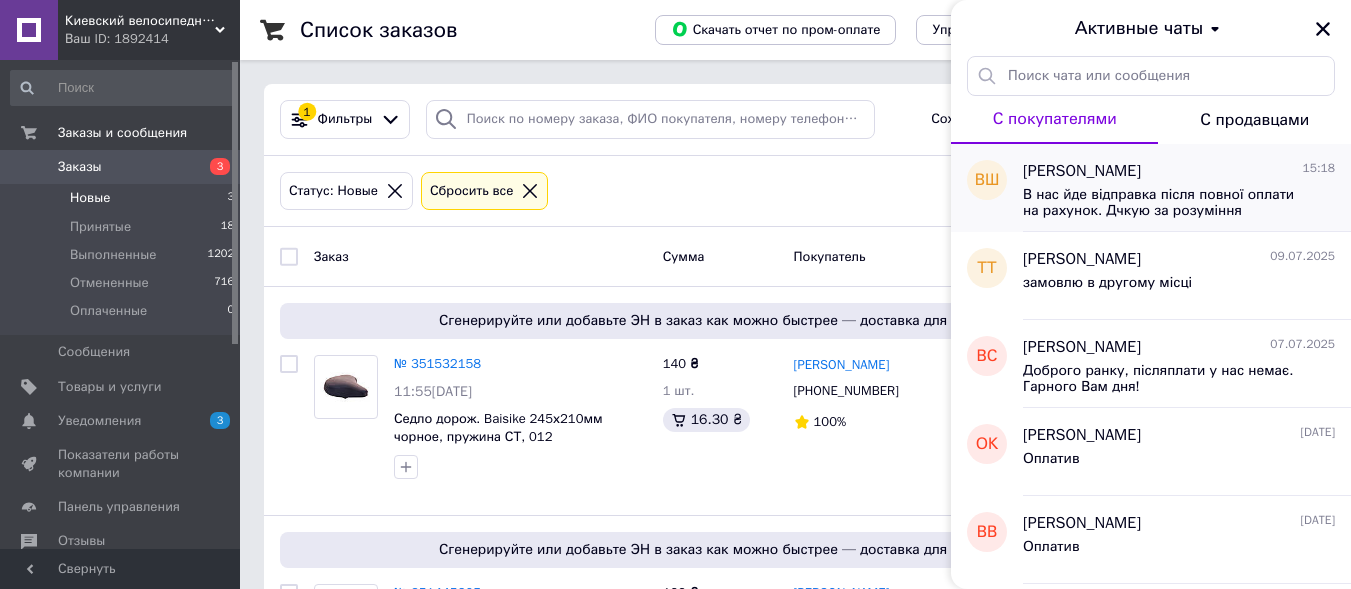 click on "В нас йде відправка після повної оплати на рахунок. Дчкую за розуміння" at bounding box center [1179, 201] 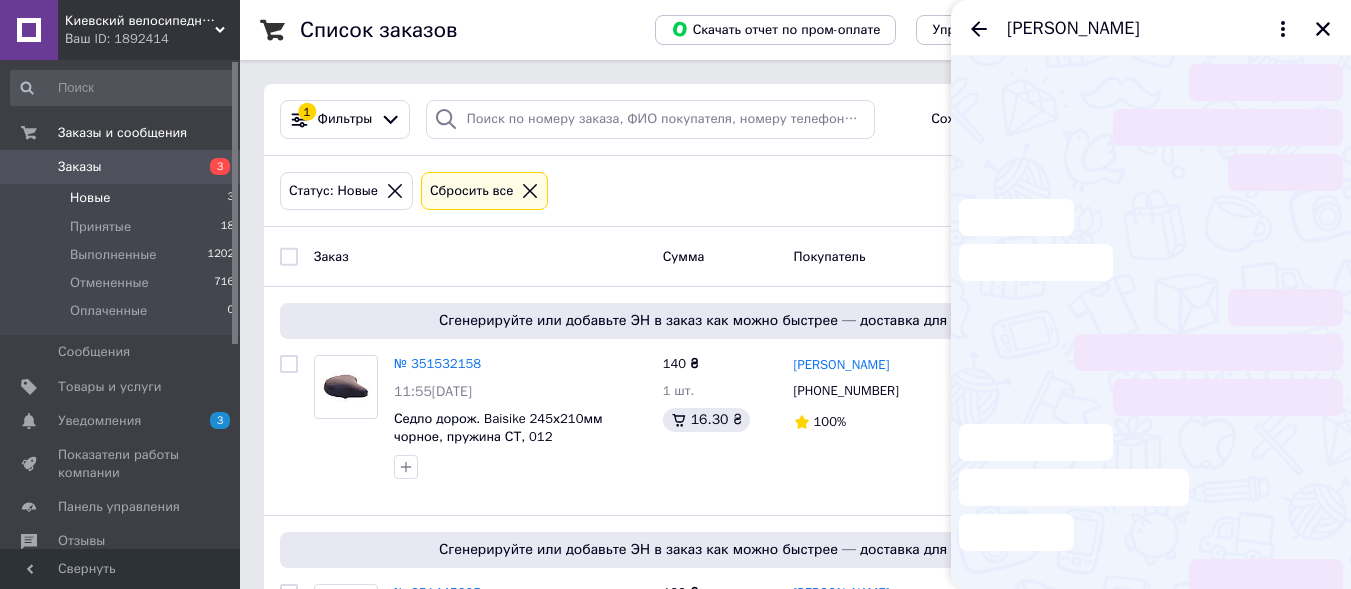 scroll, scrollTop: 333, scrollLeft: 0, axis: vertical 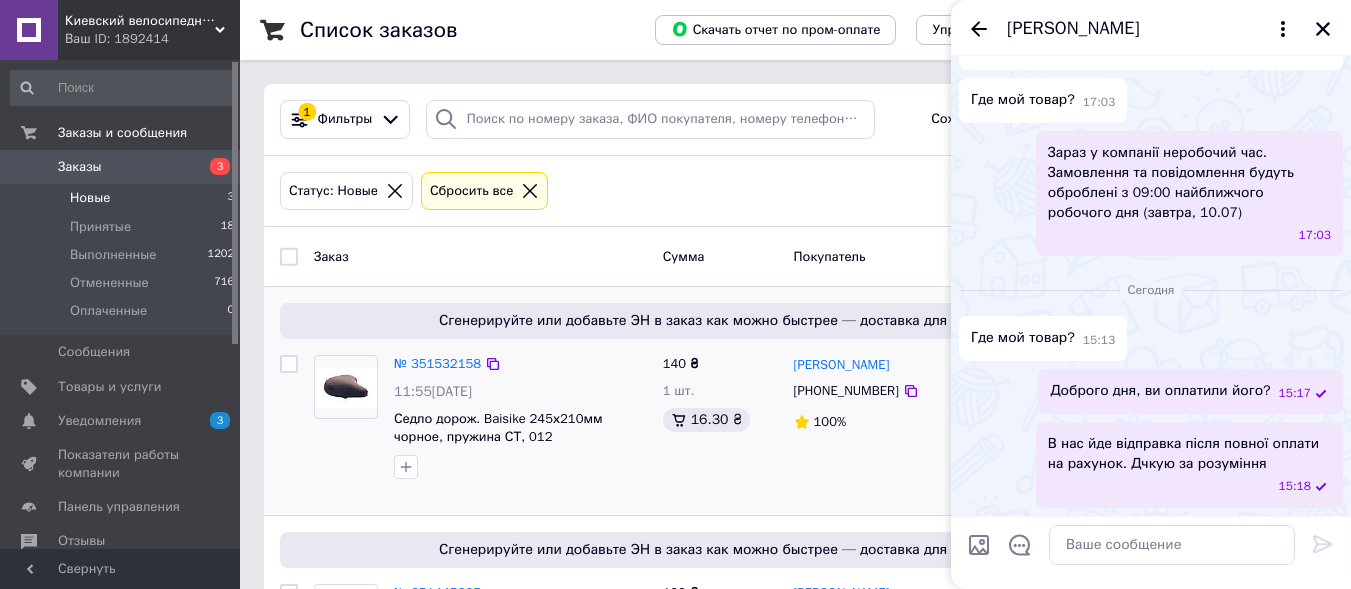 click on "[PERSON_NAME] [PHONE_NUMBER] 100%" at bounding box center [873, 427] 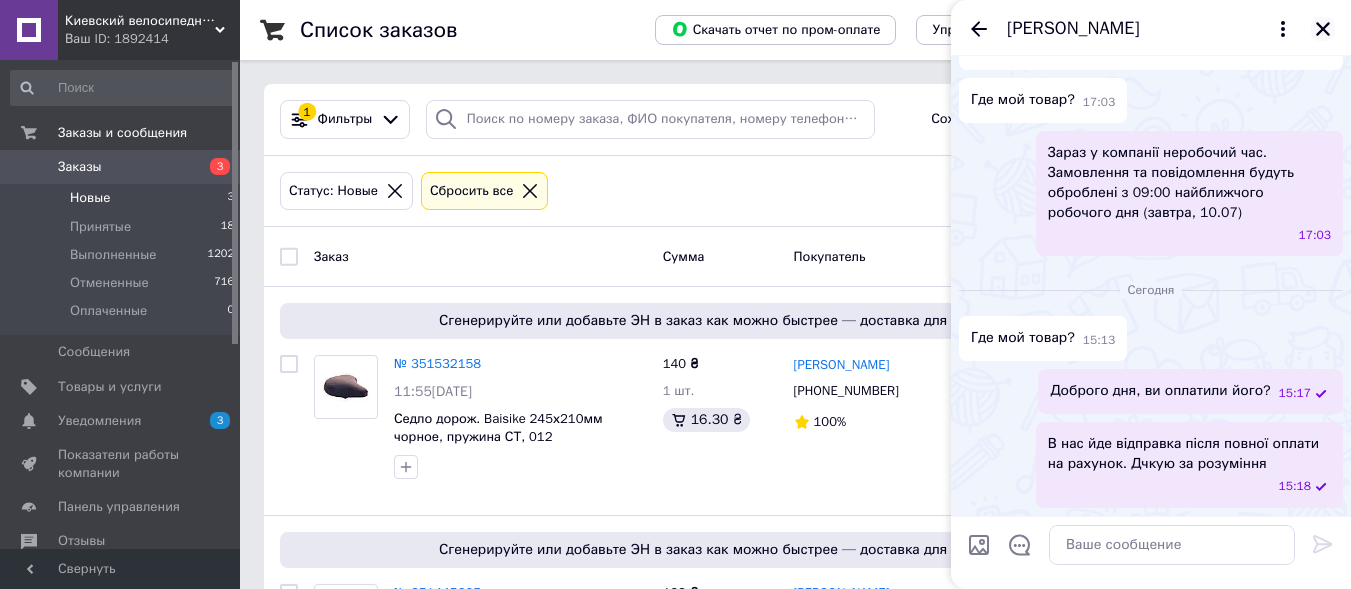 click at bounding box center (1323, 29) 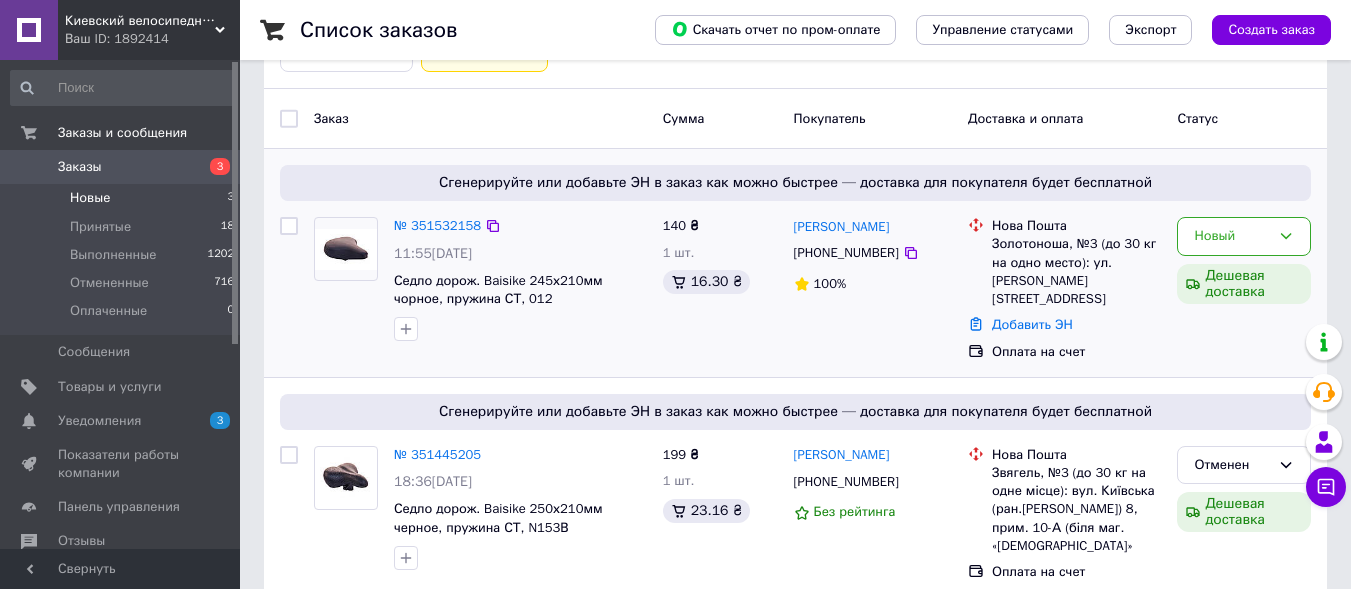 scroll, scrollTop: 297, scrollLeft: 0, axis: vertical 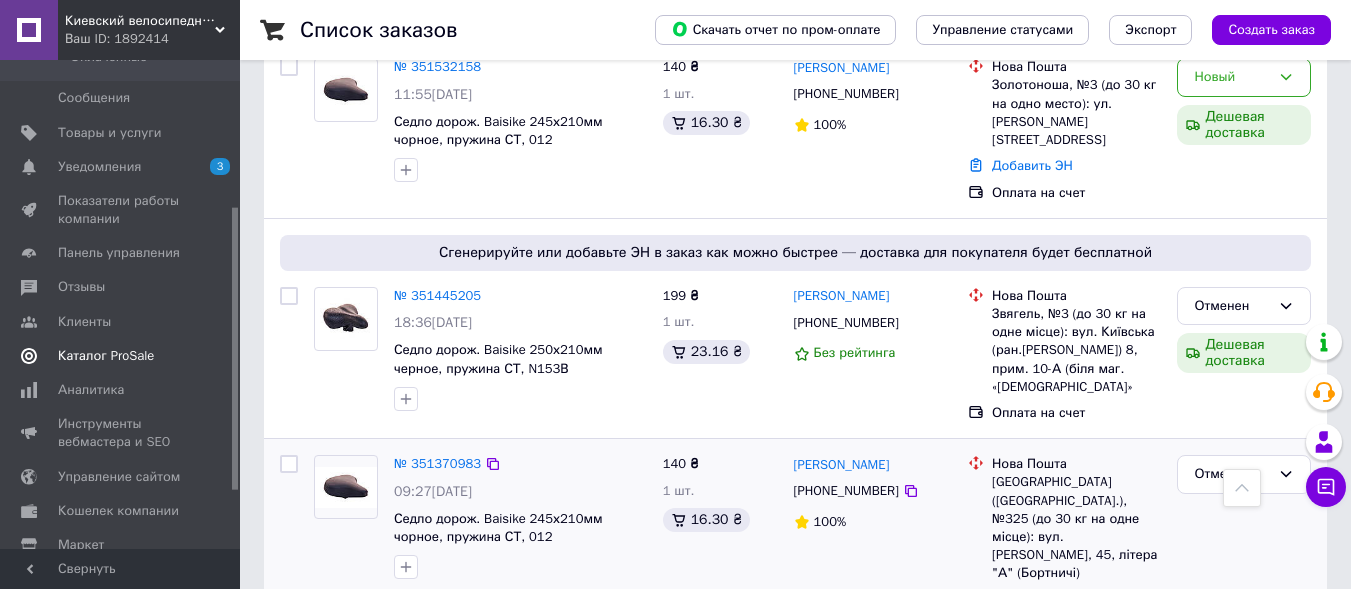 click on "Каталог ProSale" at bounding box center [106, 356] 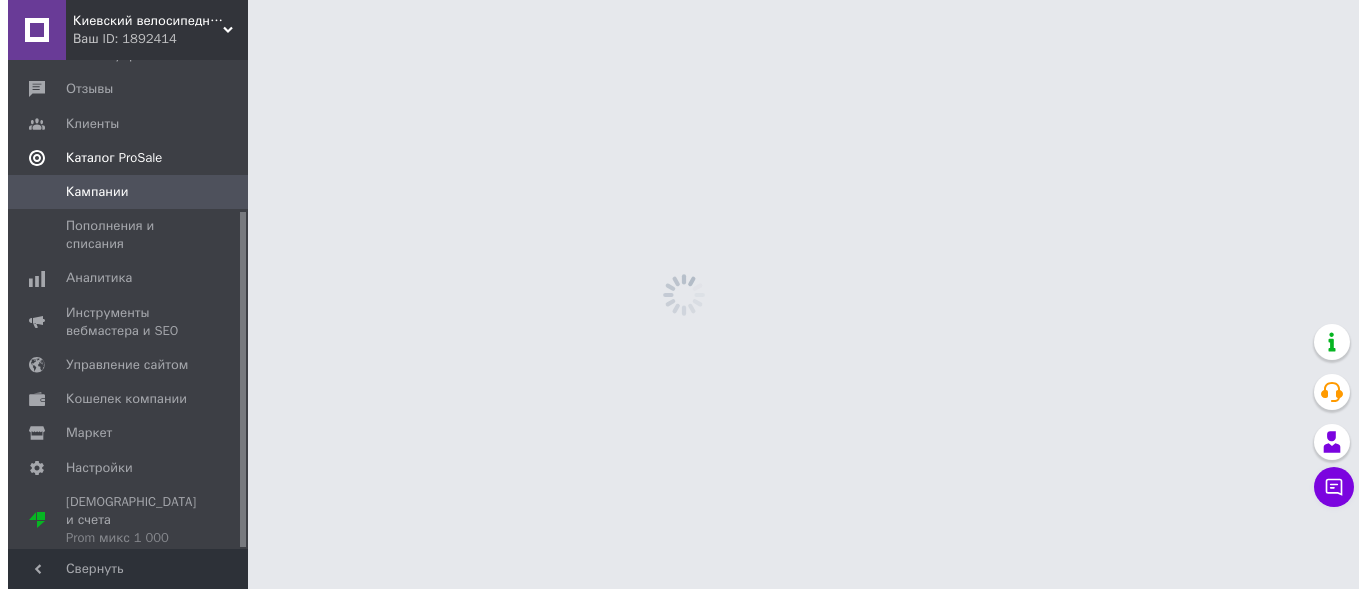 scroll, scrollTop: 0, scrollLeft: 0, axis: both 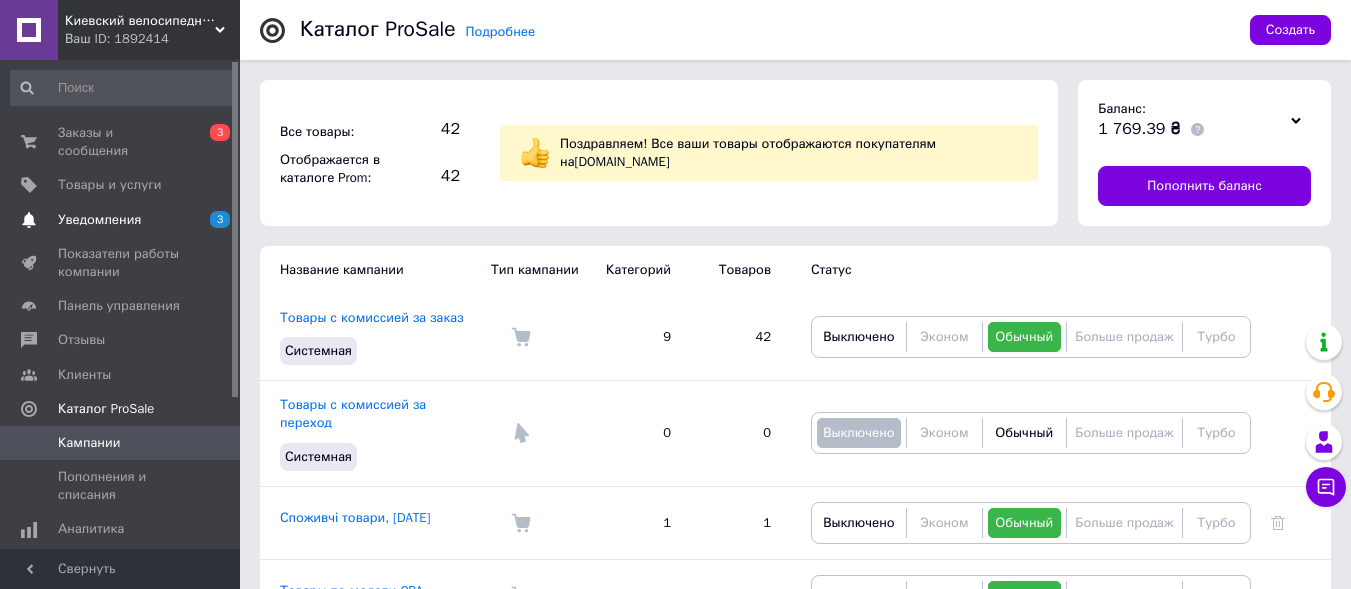click on "Уведомления" at bounding box center [121, 220] 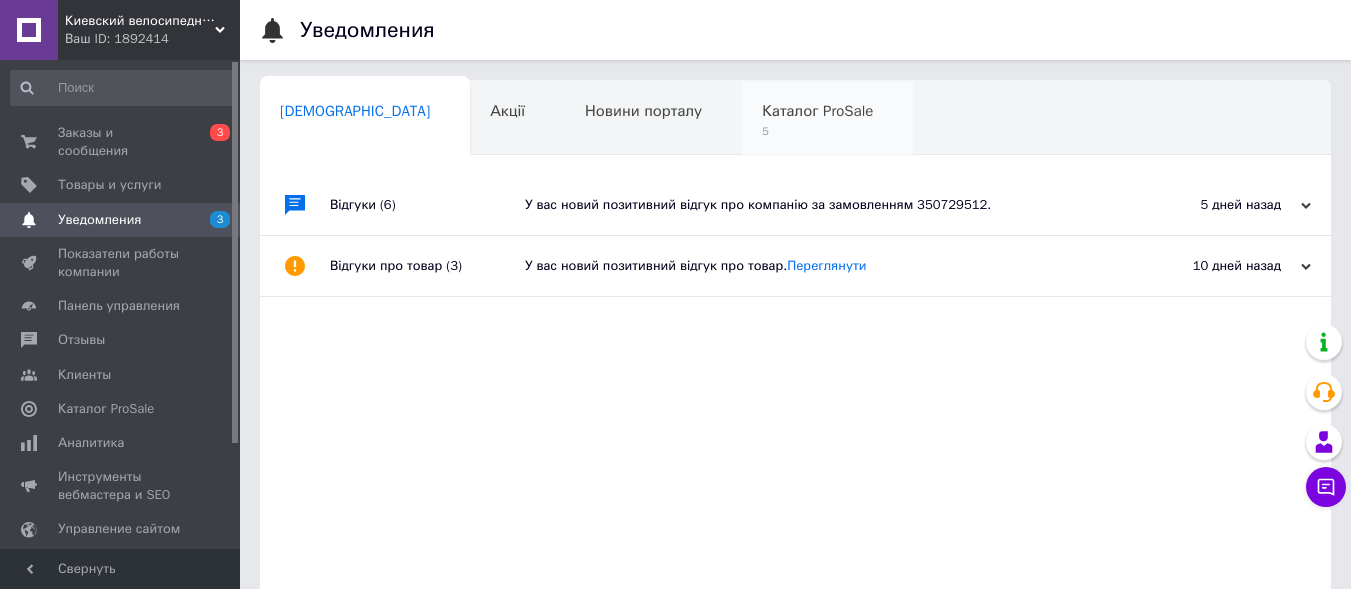 click on "Каталог ProSale" at bounding box center (817, 111) 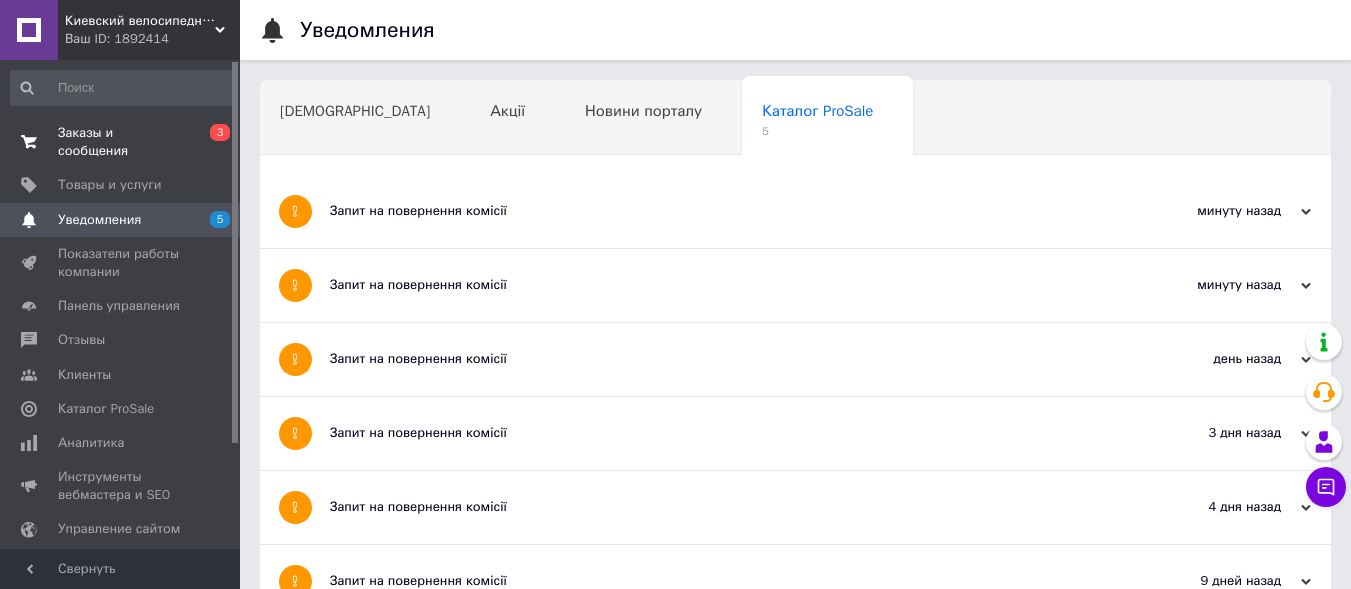 click on "0 3" at bounding box center (212, 142) 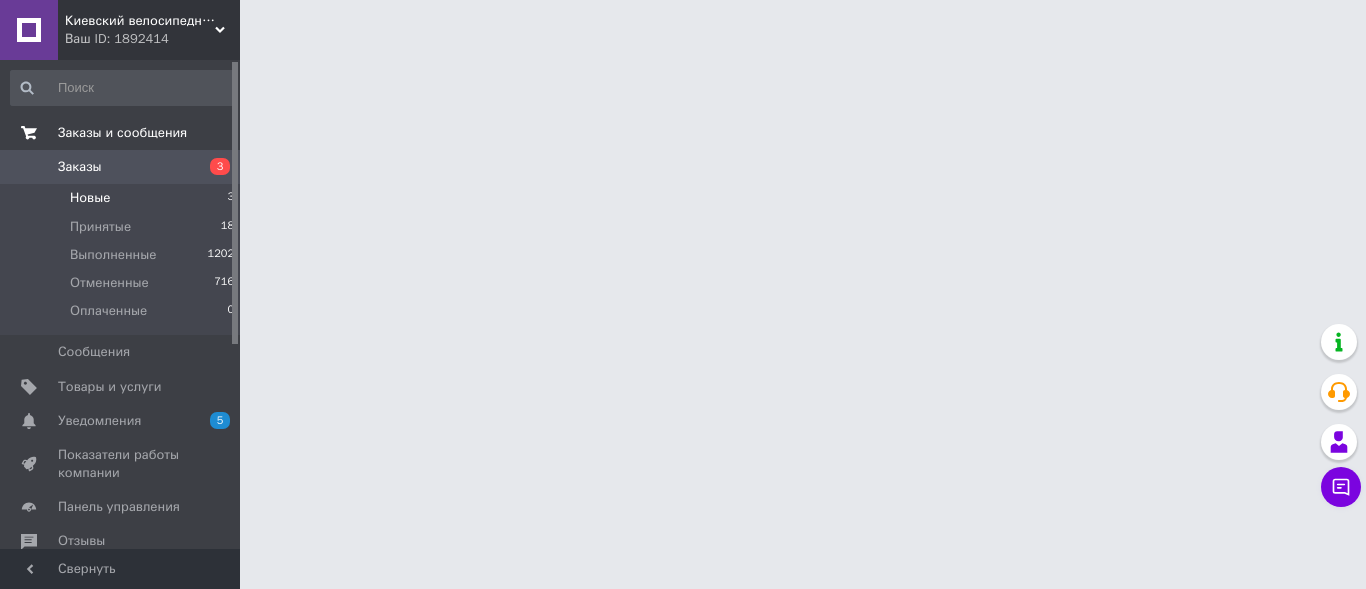 click on "Новые 3" at bounding box center [123, 198] 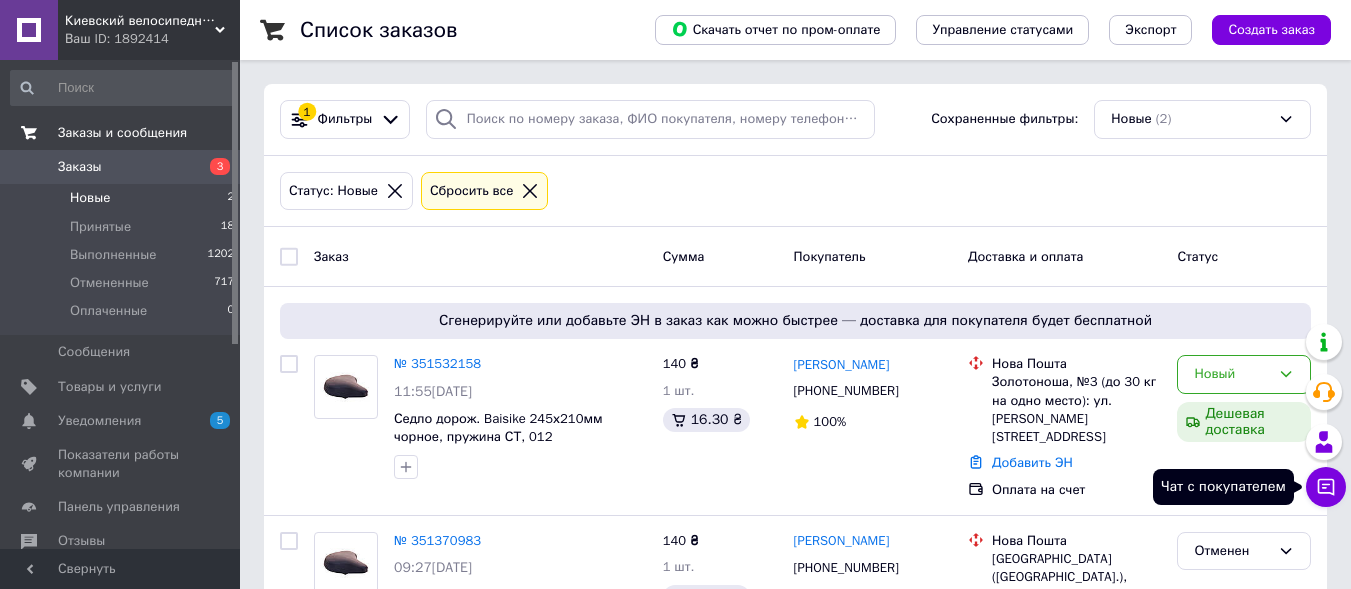click 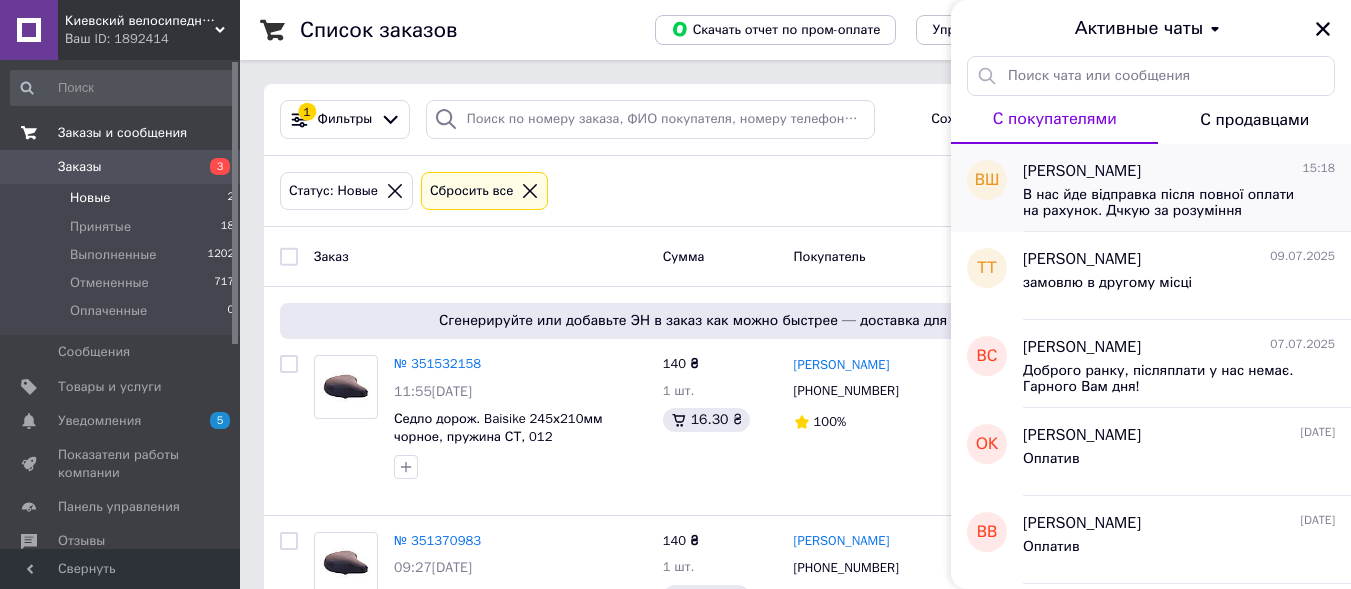 click on "В нас йде відправка після повної оплати на рахунок. Дчкую за розуміння" at bounding box center [1165, 203] 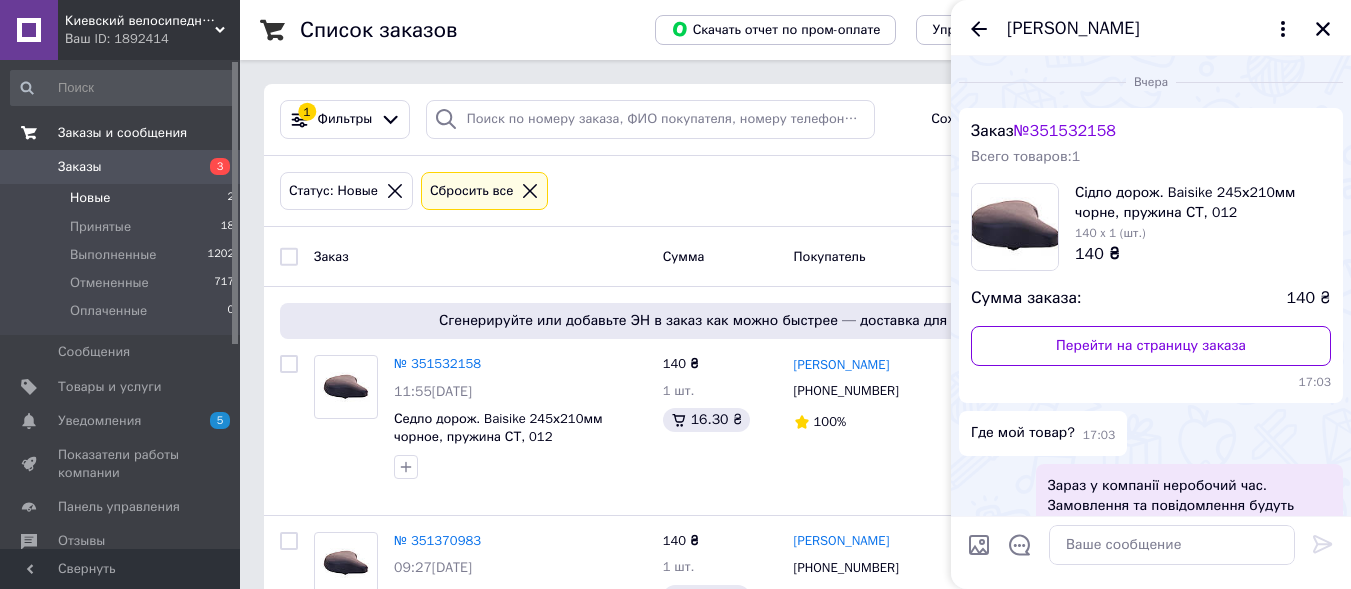 scroll, scrollTop: 333, scrollLeft: 0, axis: vertical 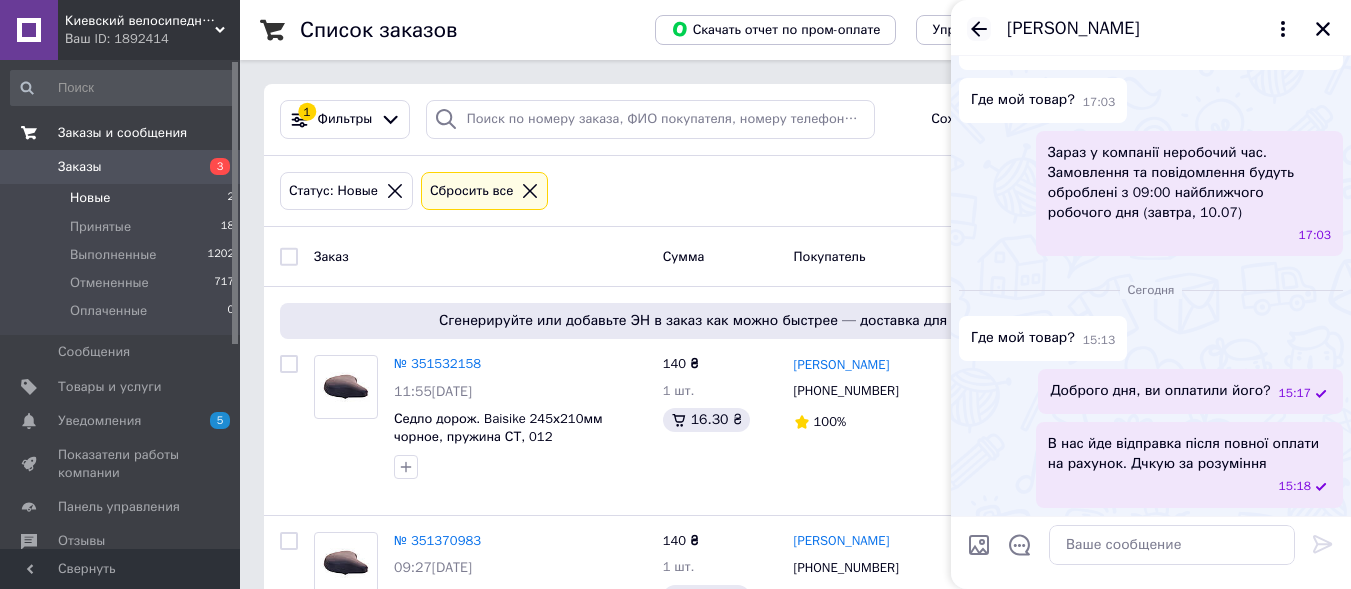 click 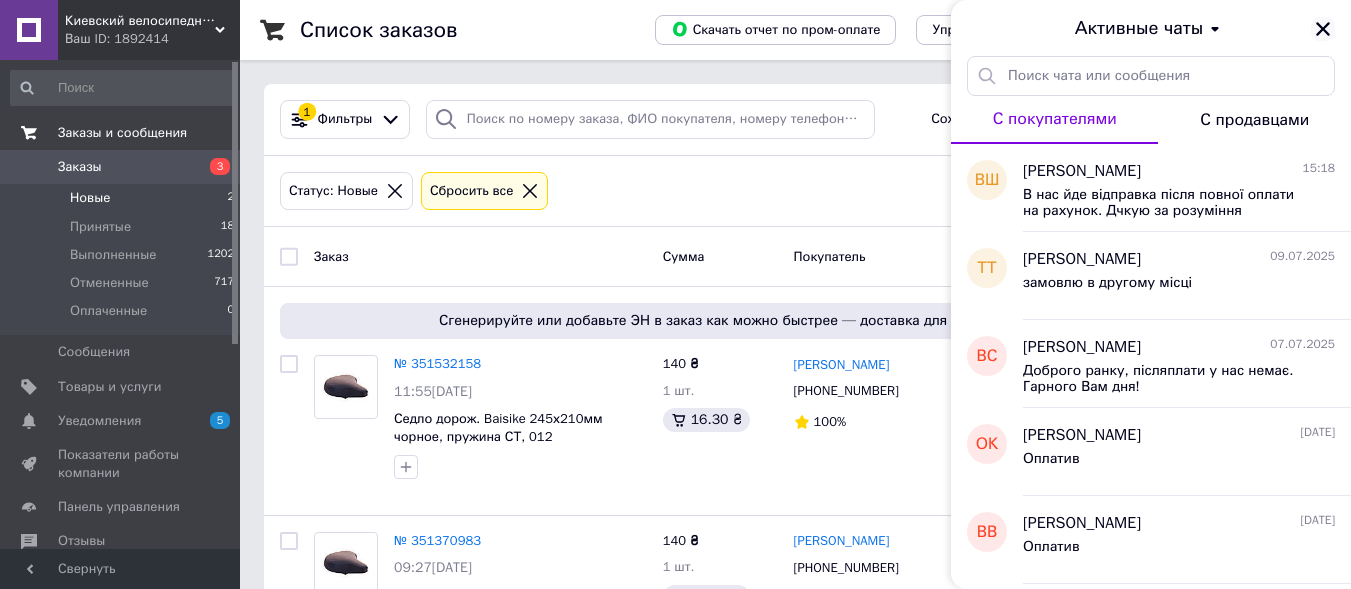 click at bounding box center (1323, 29) 